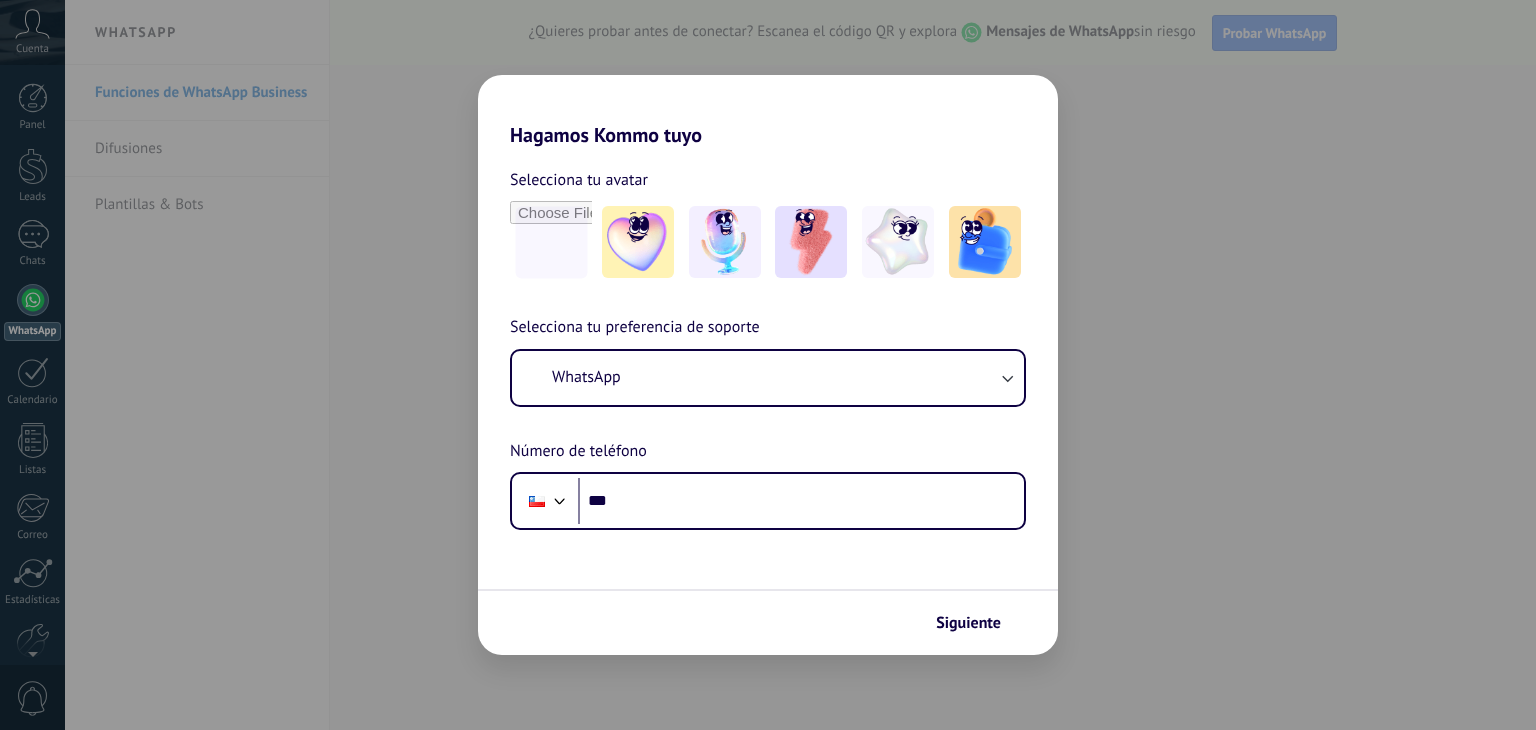 scroll, scrollTop: 0, scrollLeft: 0, axis: both 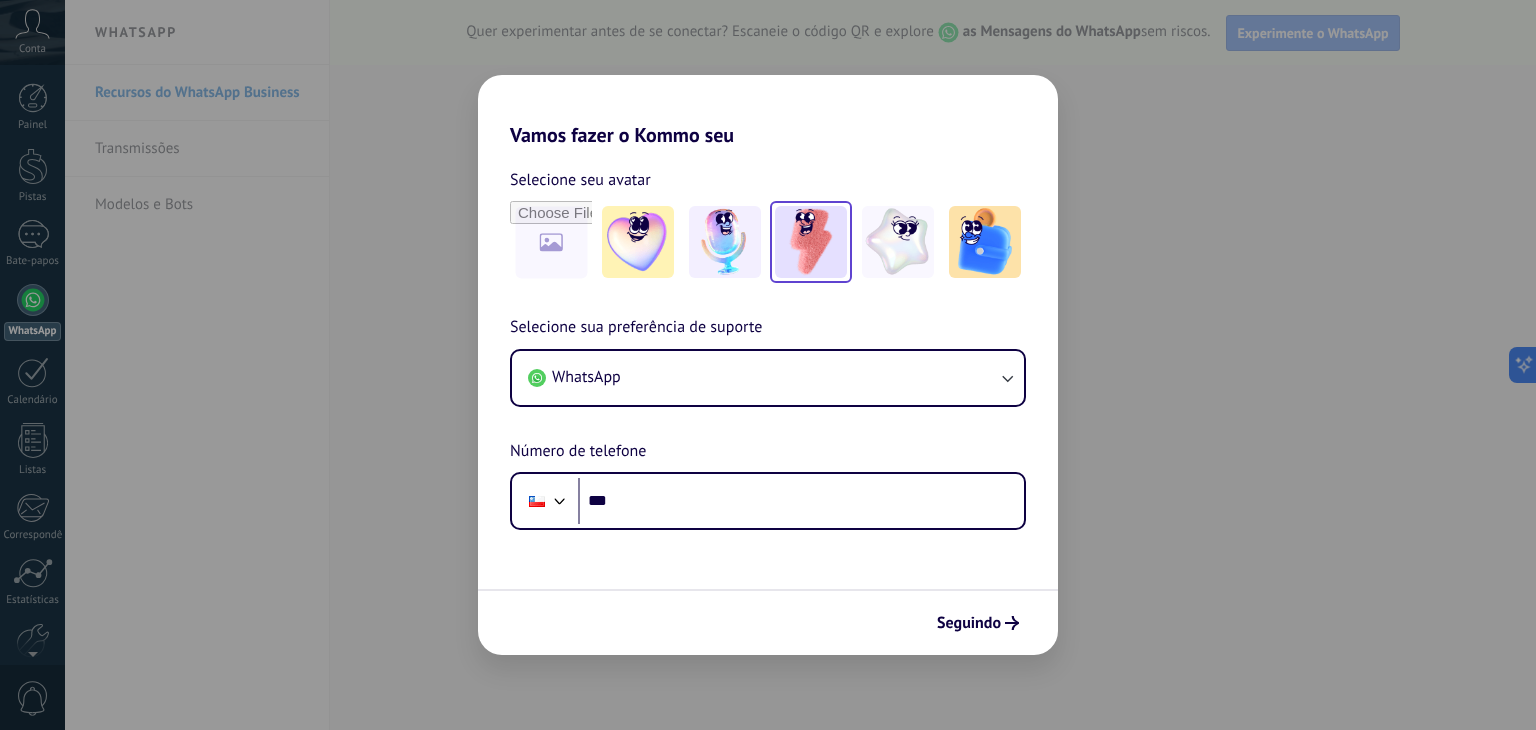click at bounding box center [811, 242] 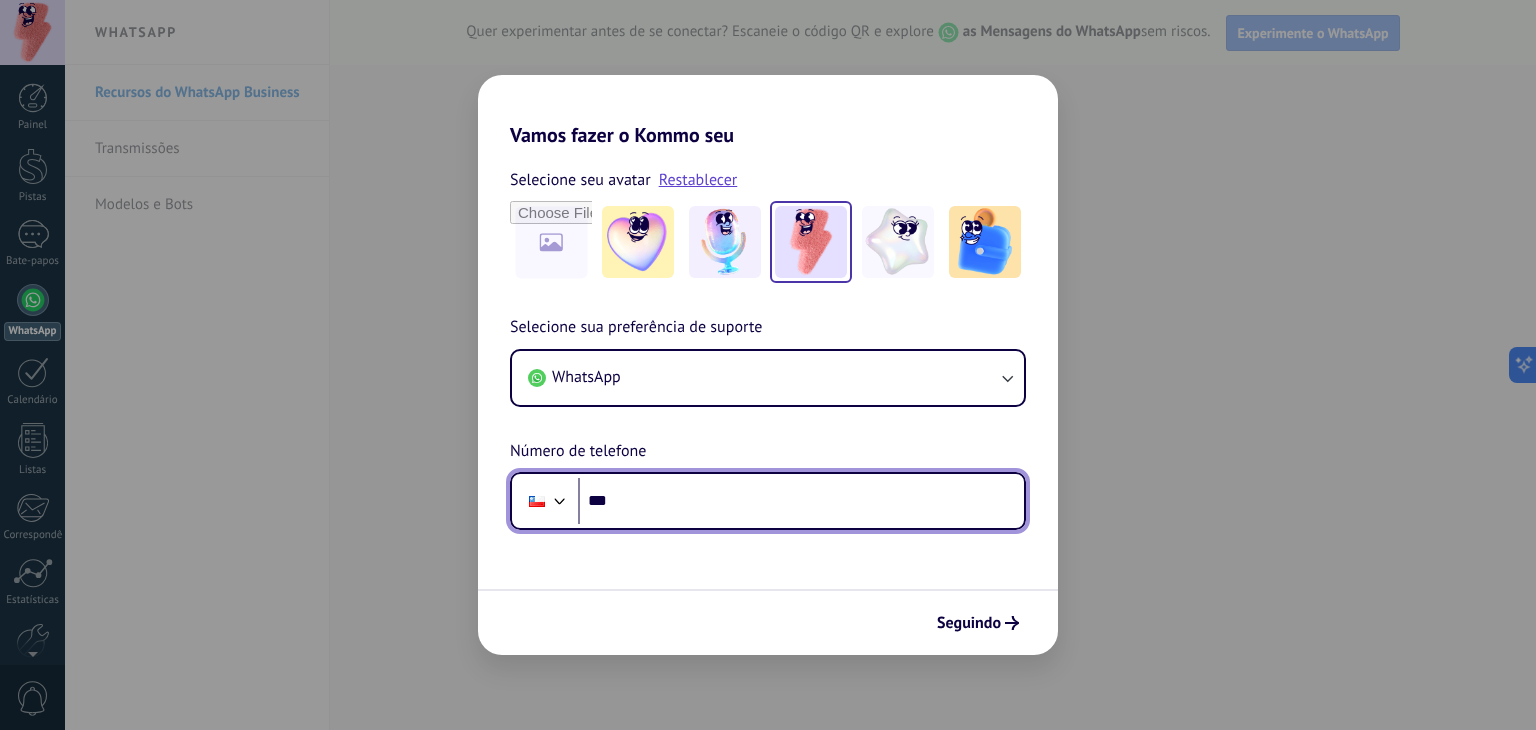 click on "***" at bounding box center (801, 501) 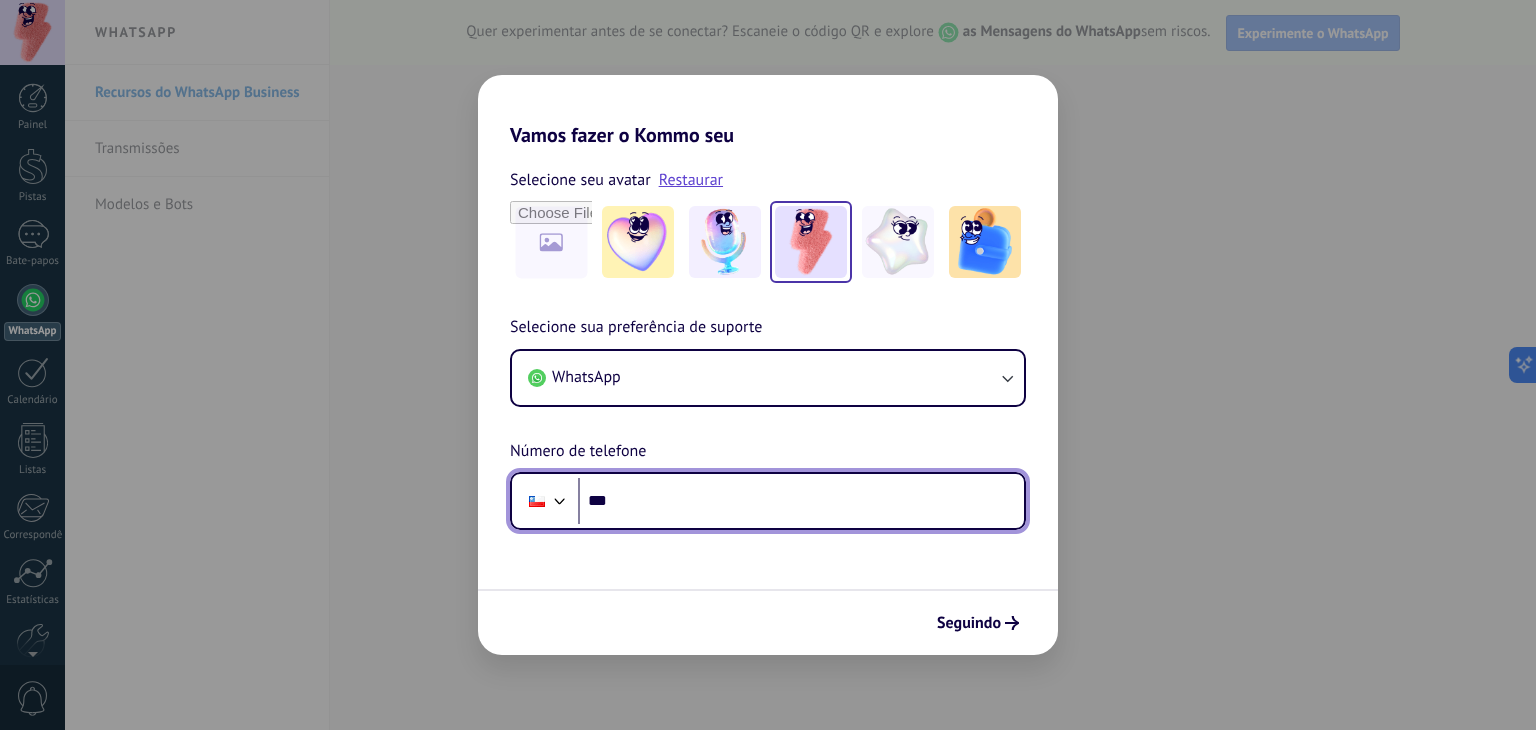 click at bounding box center [560, 499] 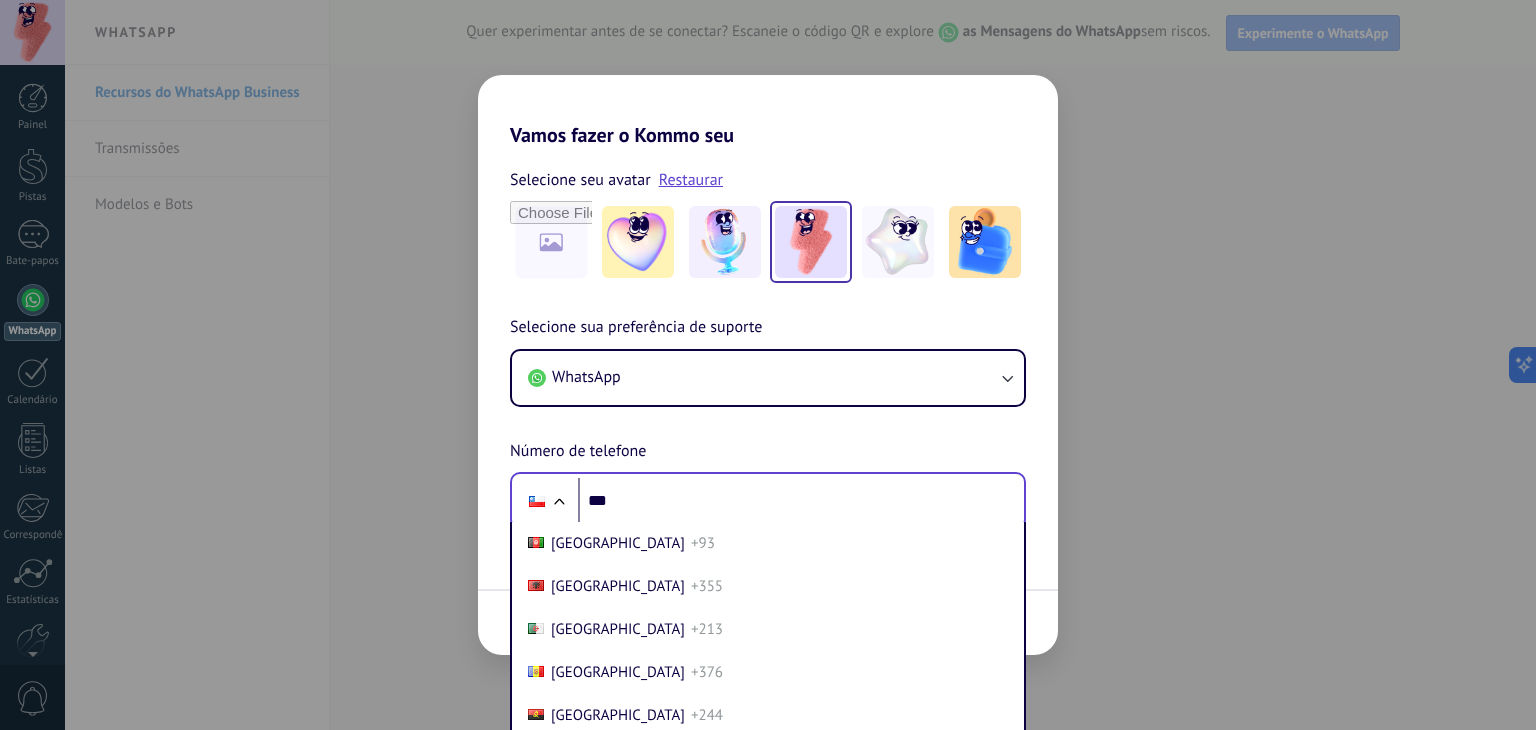scroll, scrollTop: 30, scrollLeft: 0, axis: vertical 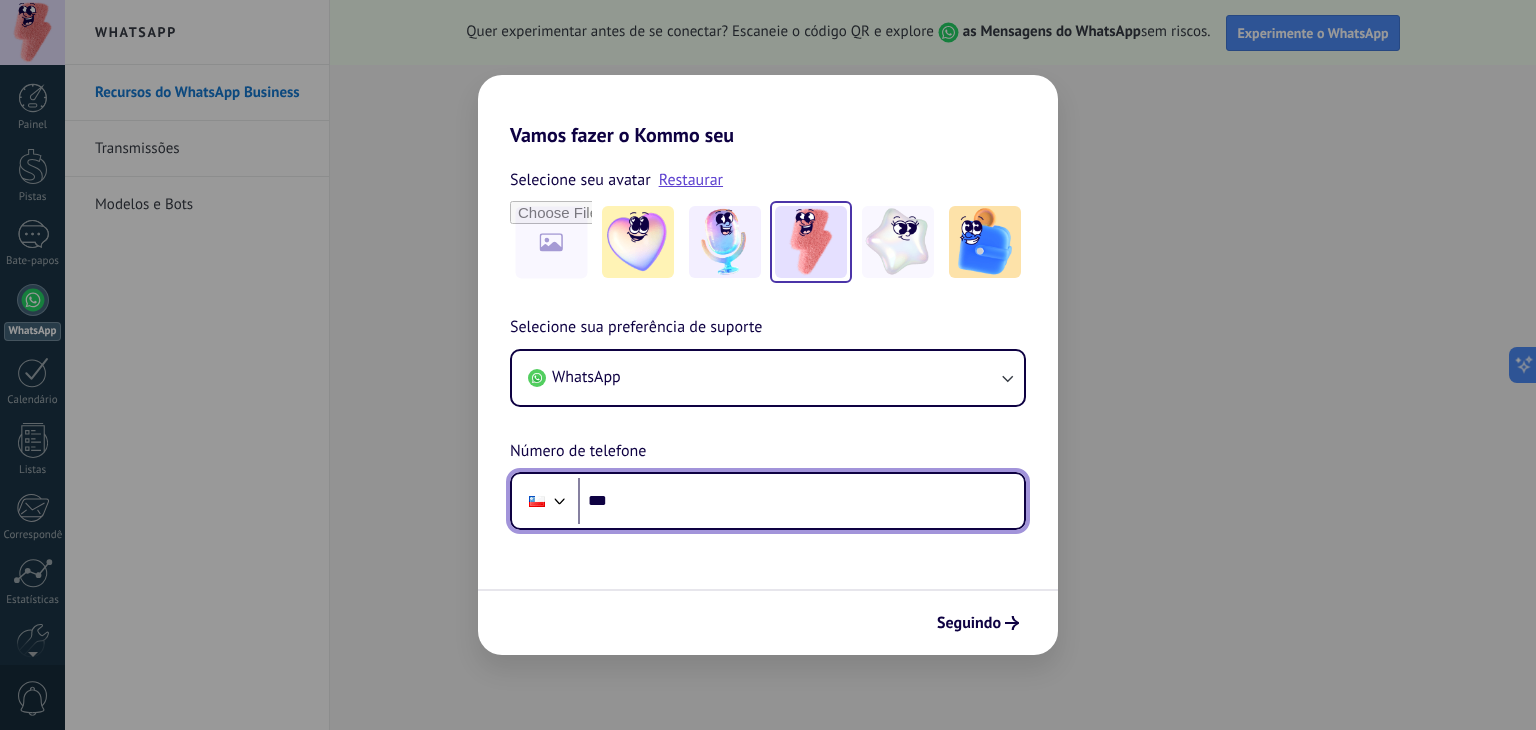 click on "Telefone ***" at bounding box center (768, 501) 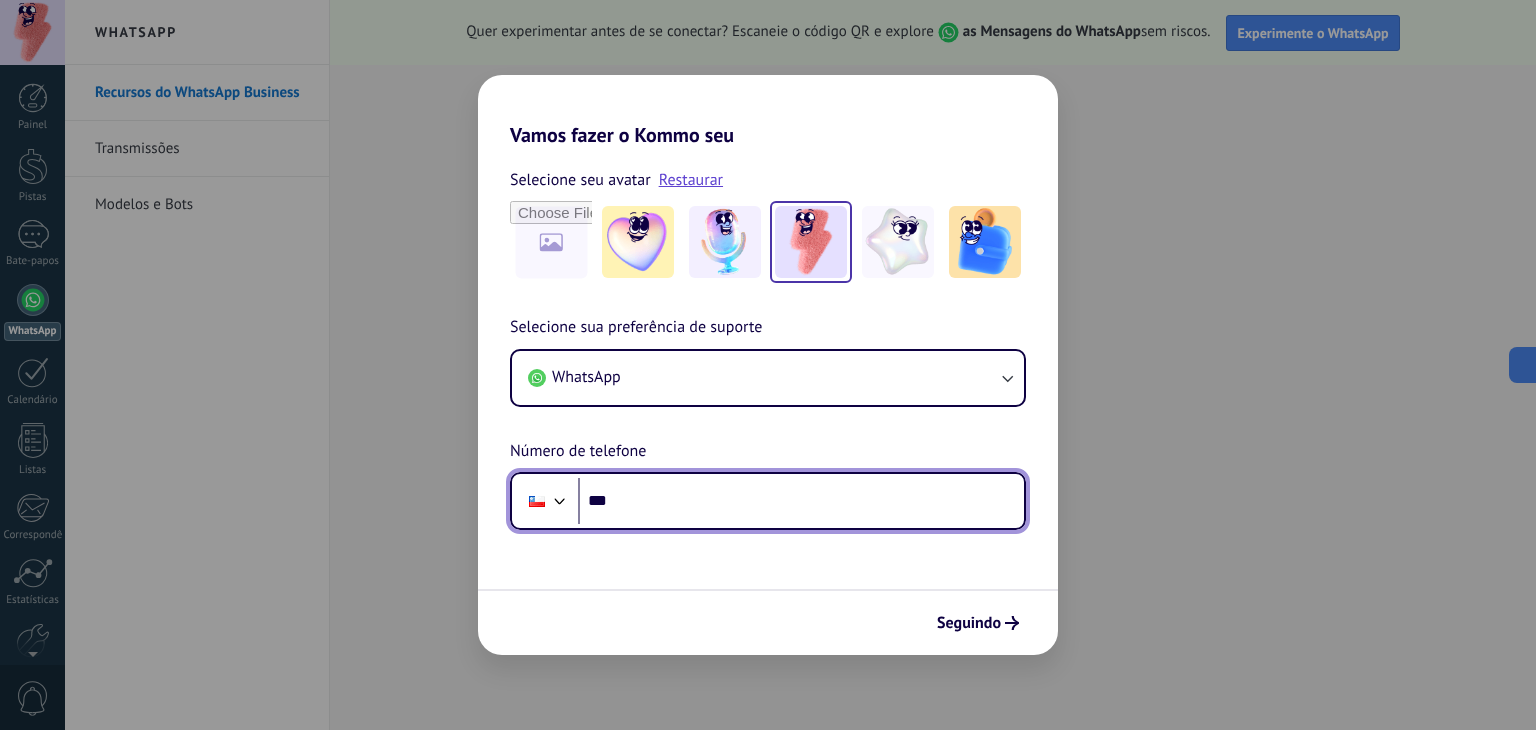 type on "**" 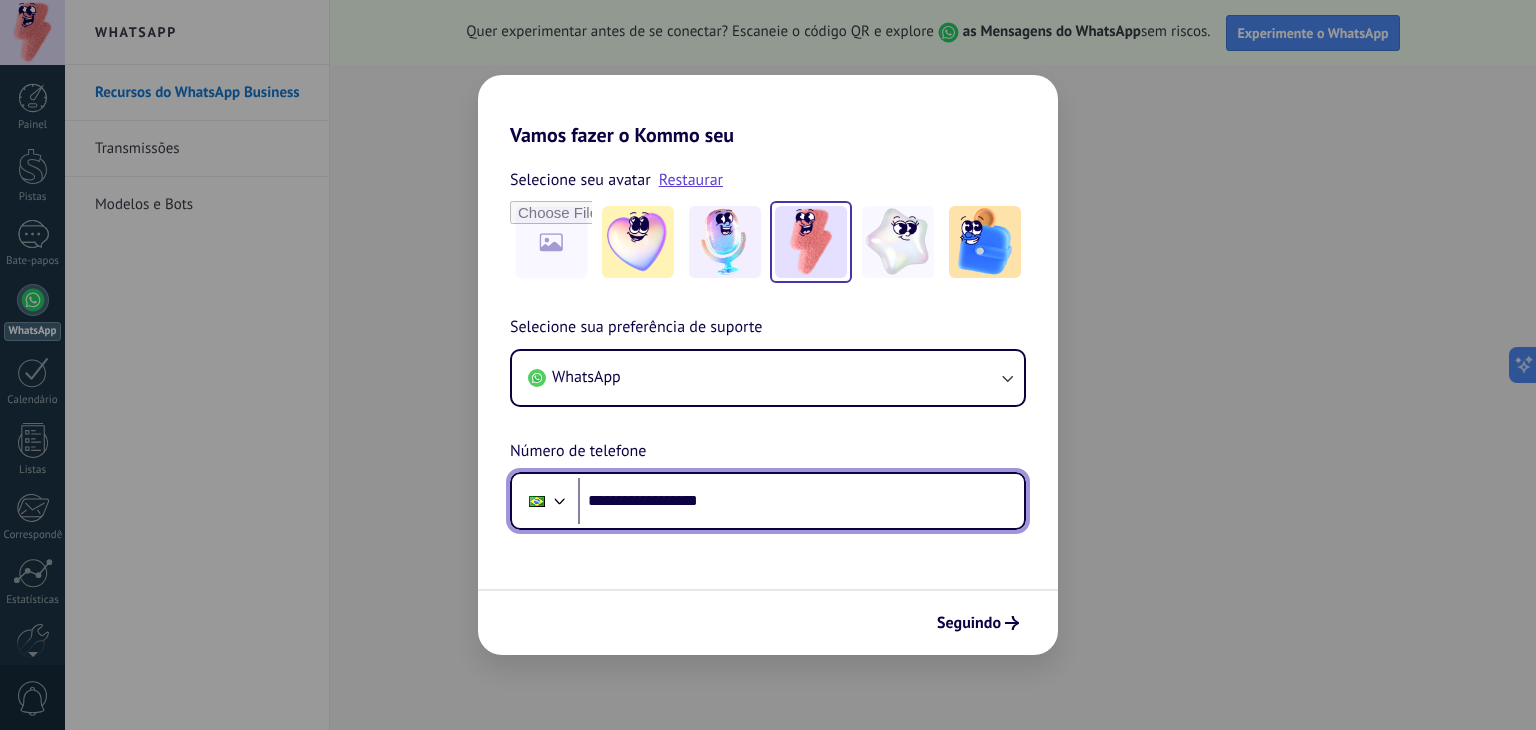 type on "**********" 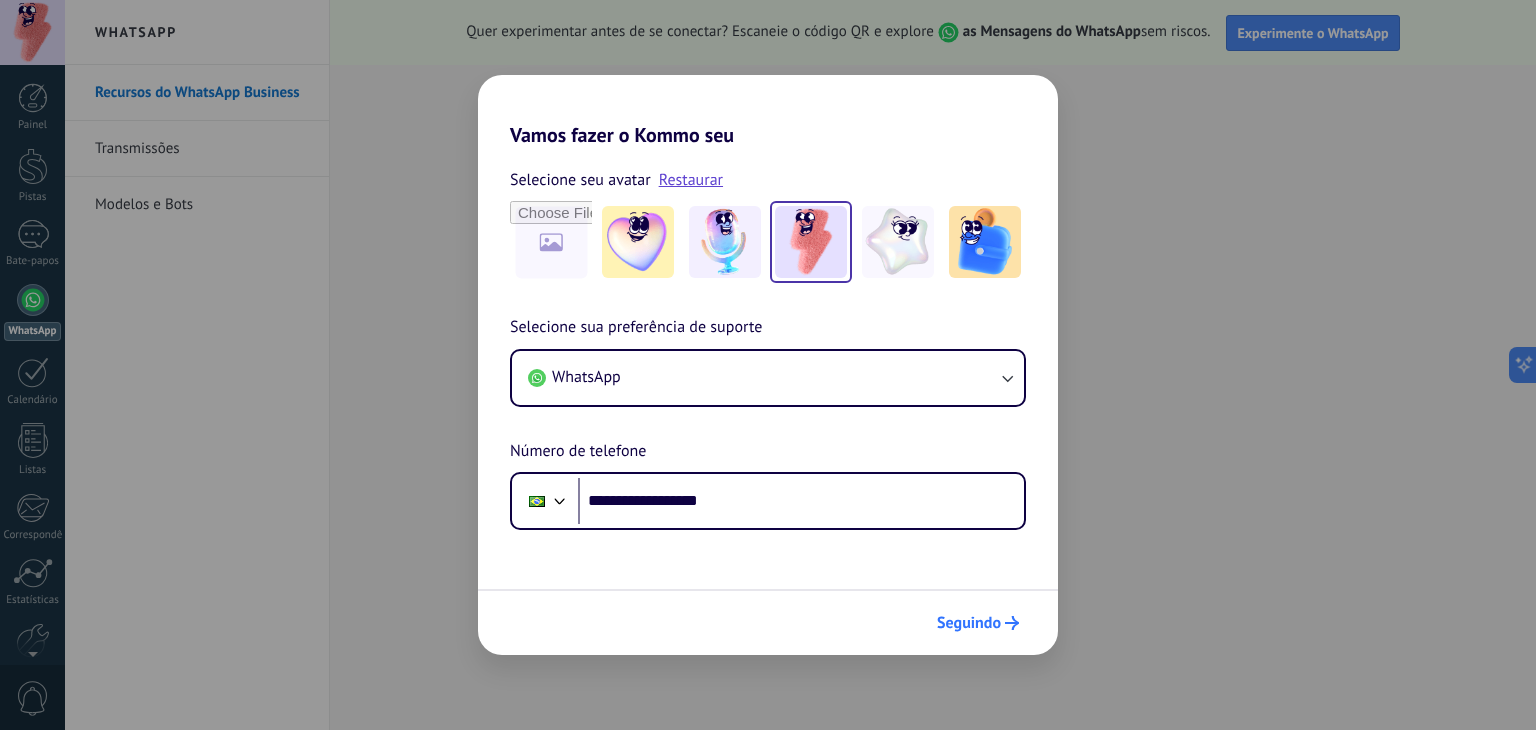 click on "Seguindo" at bounding box center (969, 623) 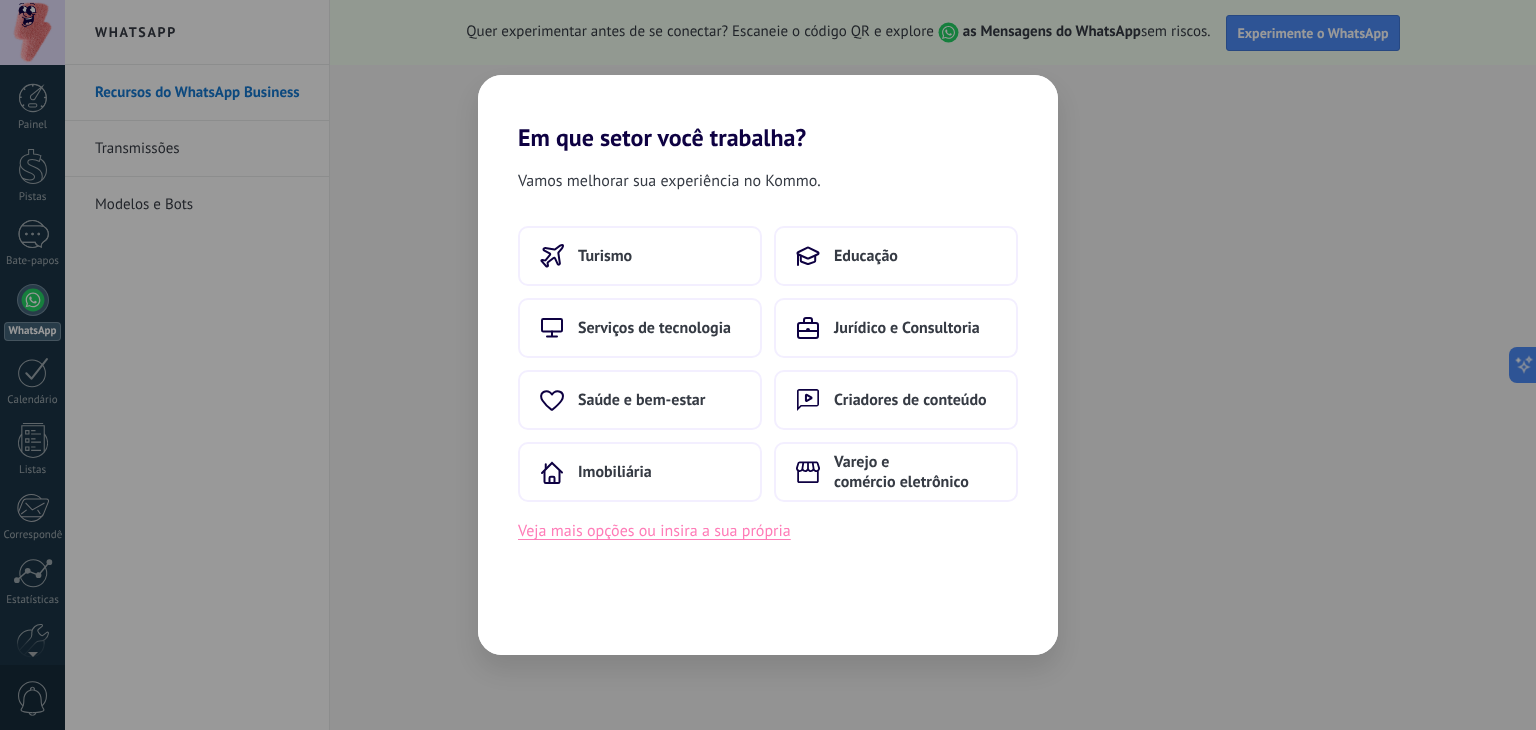 click on "Veja mais opções ou insira a sua própria" at bounding box center (654, 531) 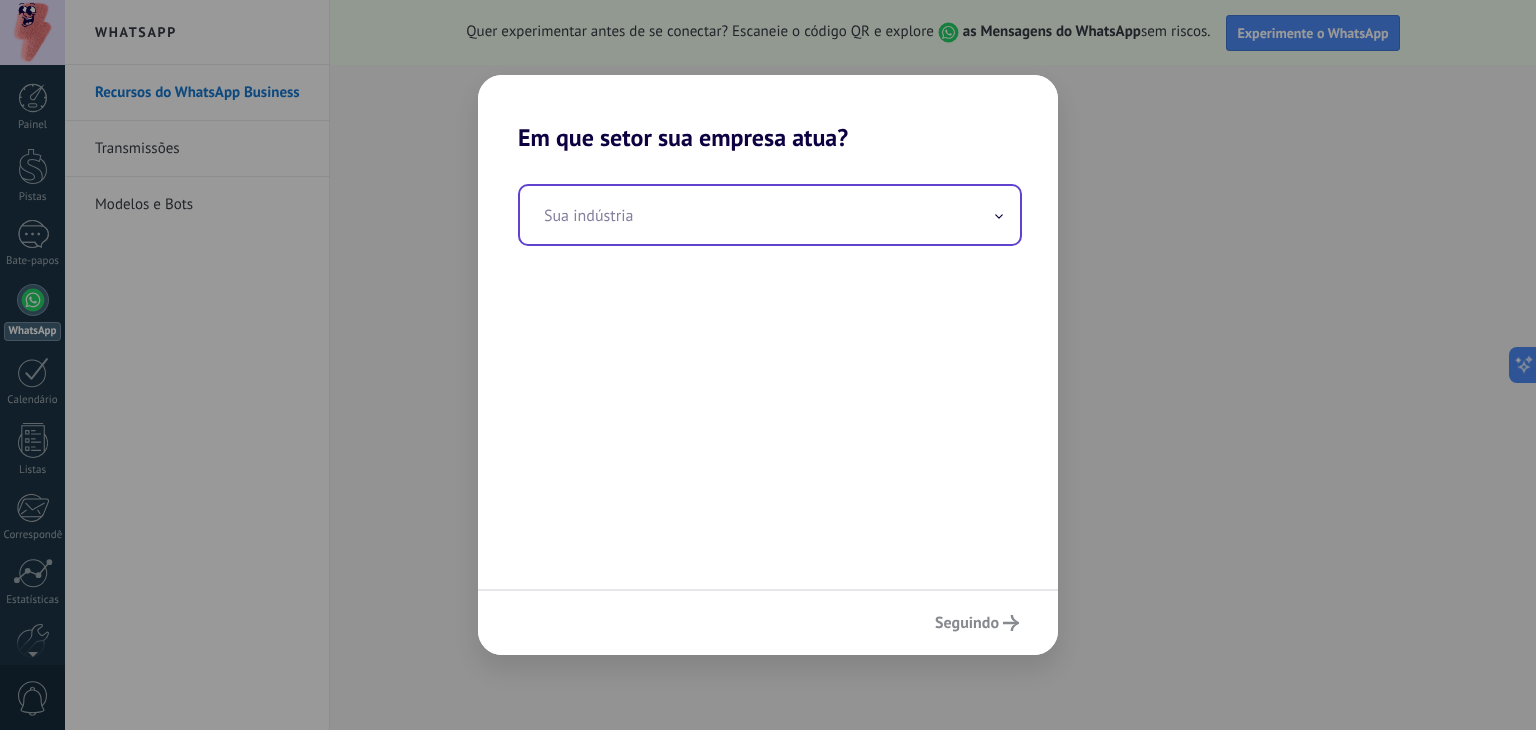 click at bounding box center [770, 215] 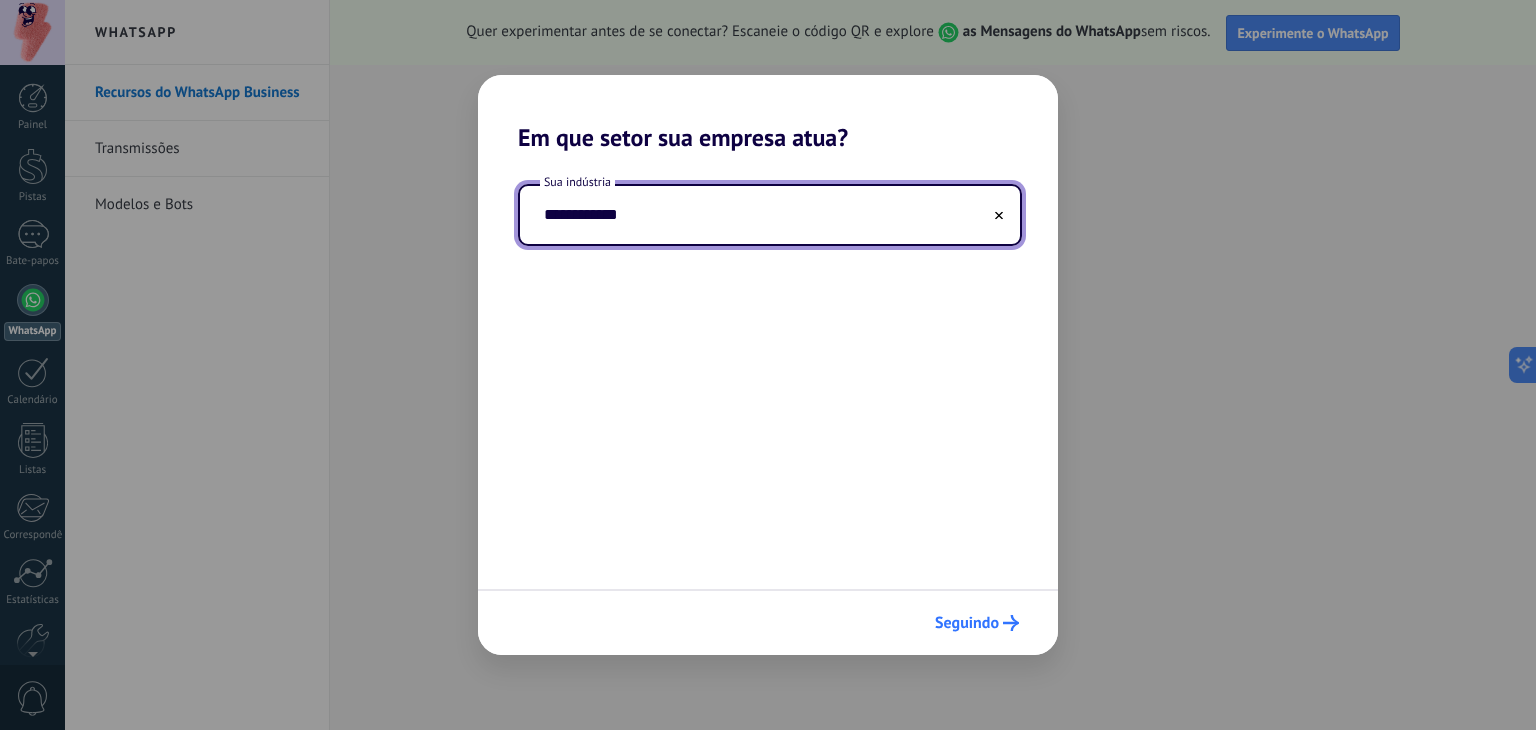 type on "**********" 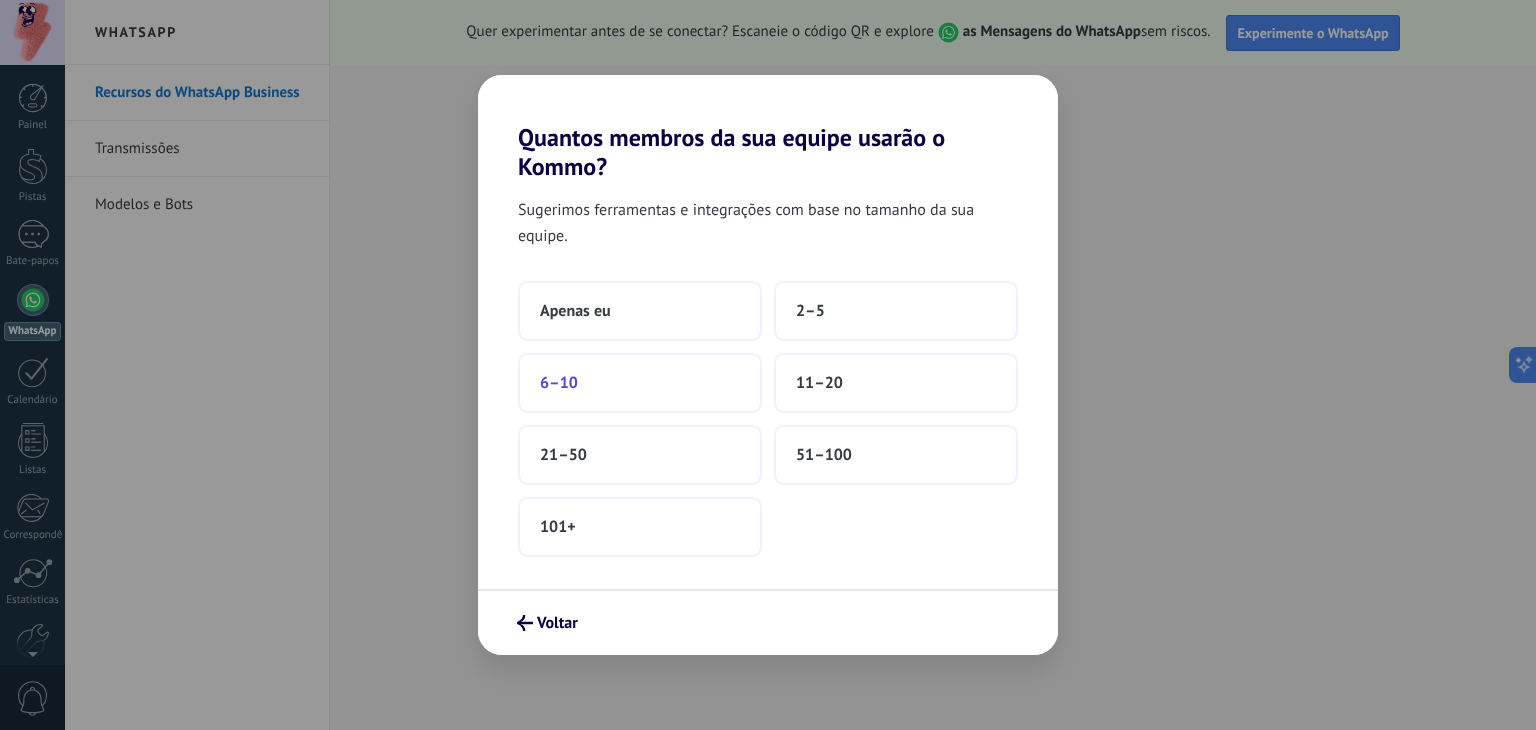 click on "6–10" at bounding box center [640, 383] 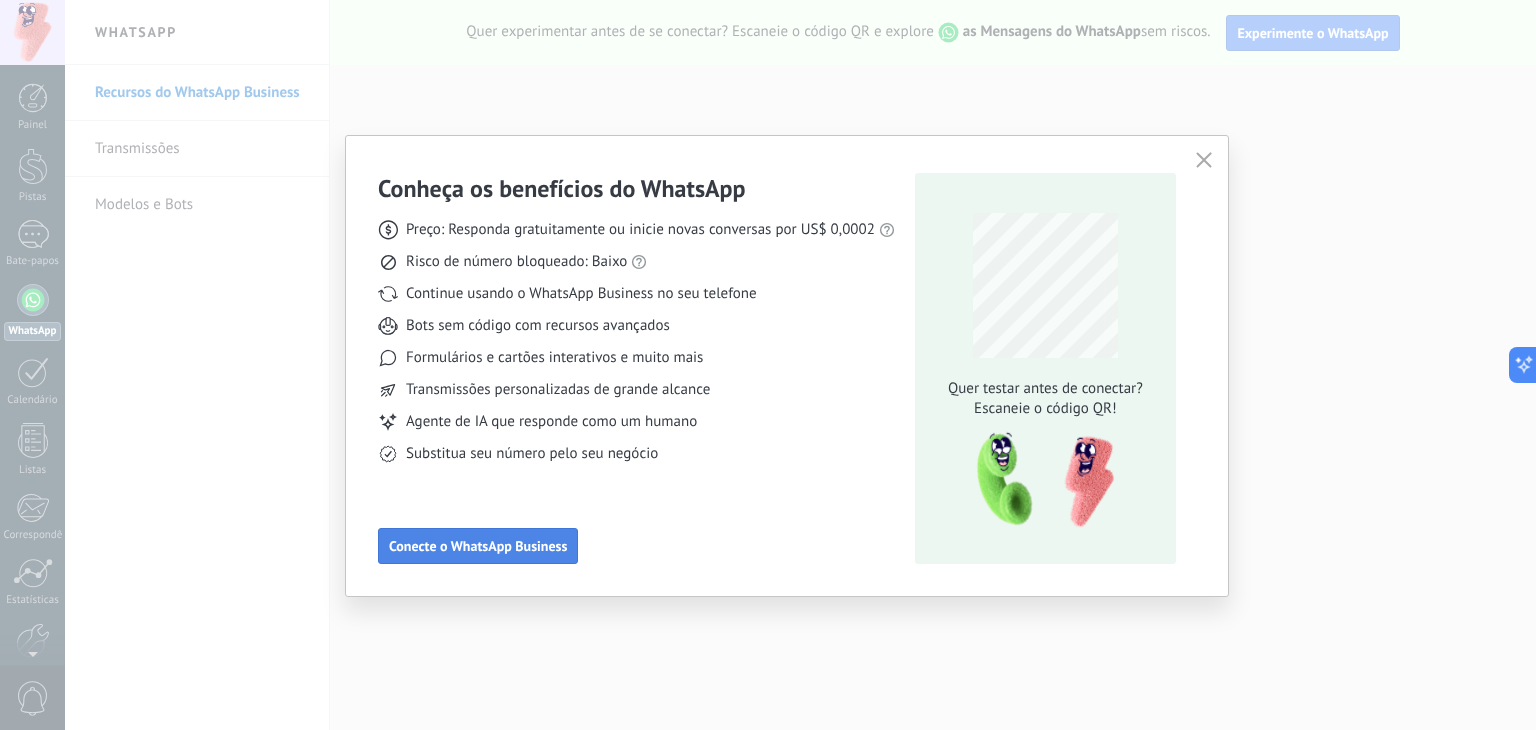 click on "Conecte o WhatsApp Business" at bounding box center [478, 546] 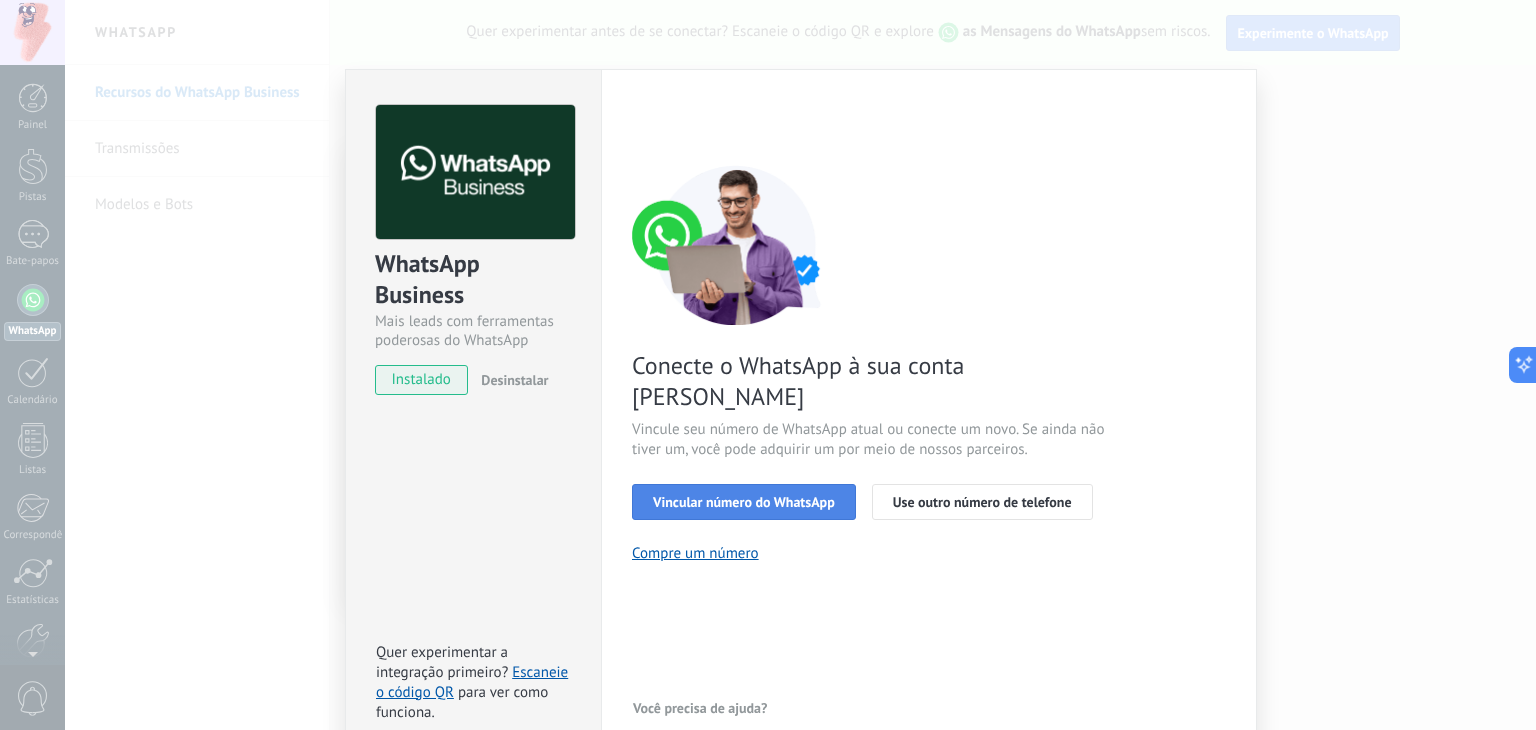 click on "Vincular número do WhatsApp" at bounding box center (744, 502) 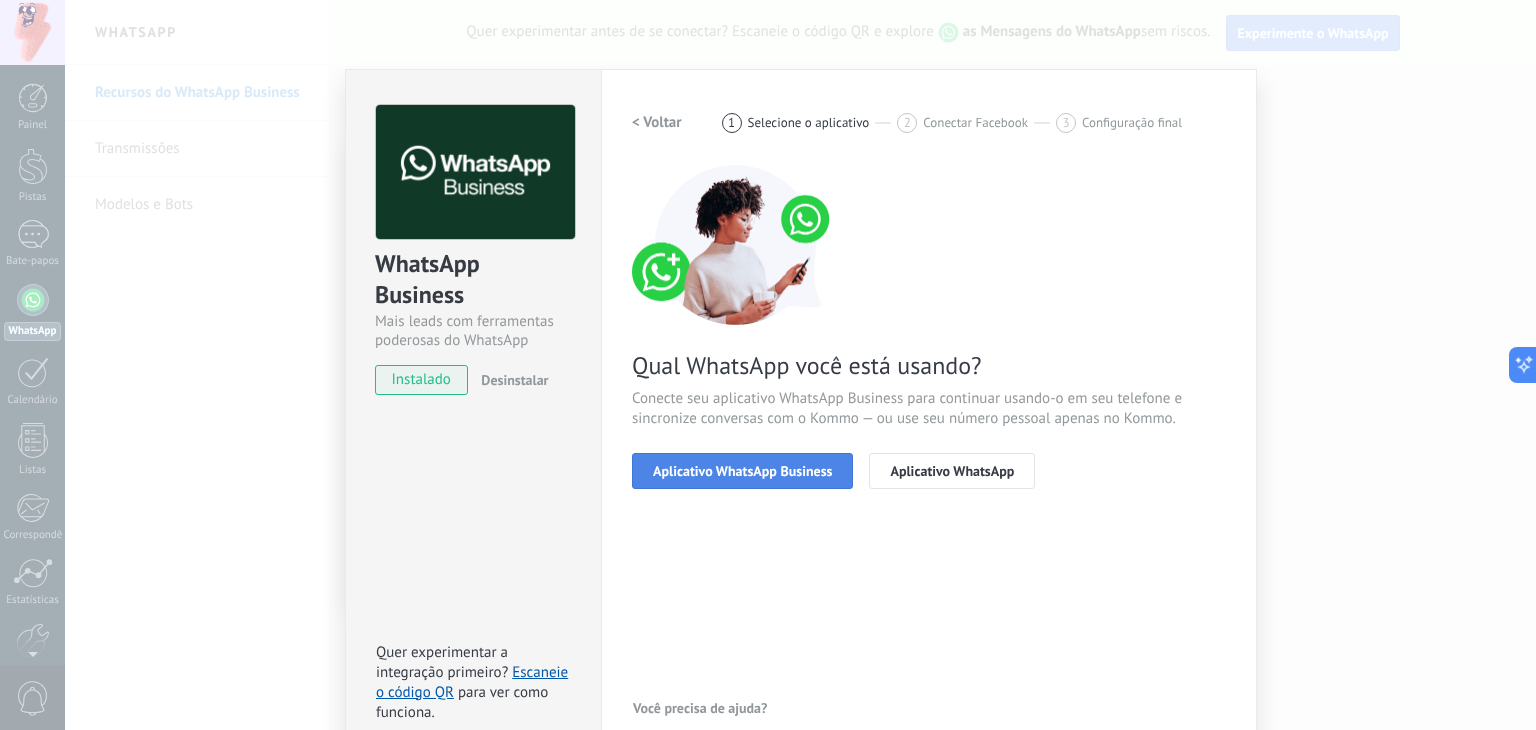 click on "Aplicativo WhatsApp Business" at bounding box center [742, 471] 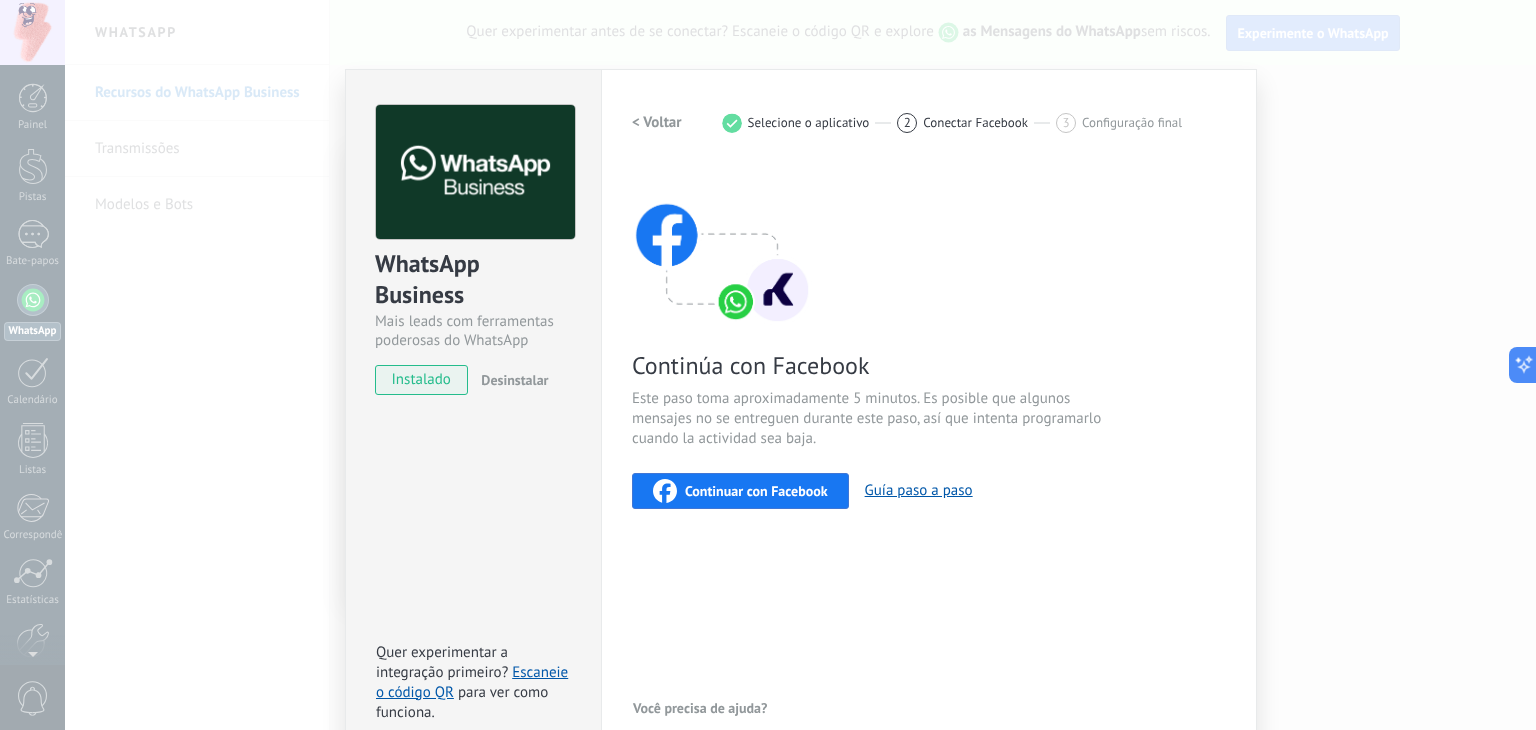 click on "Continúa con Facebook Este paso toma aproximadamente 5 minutos. Es posible que algunos mensajes no se entreguen durante este paso, así que intenta programarlo cuando la actividad sea baja. Continuar con Facebook Guía paso a paso" at bounding box center (929, 337) 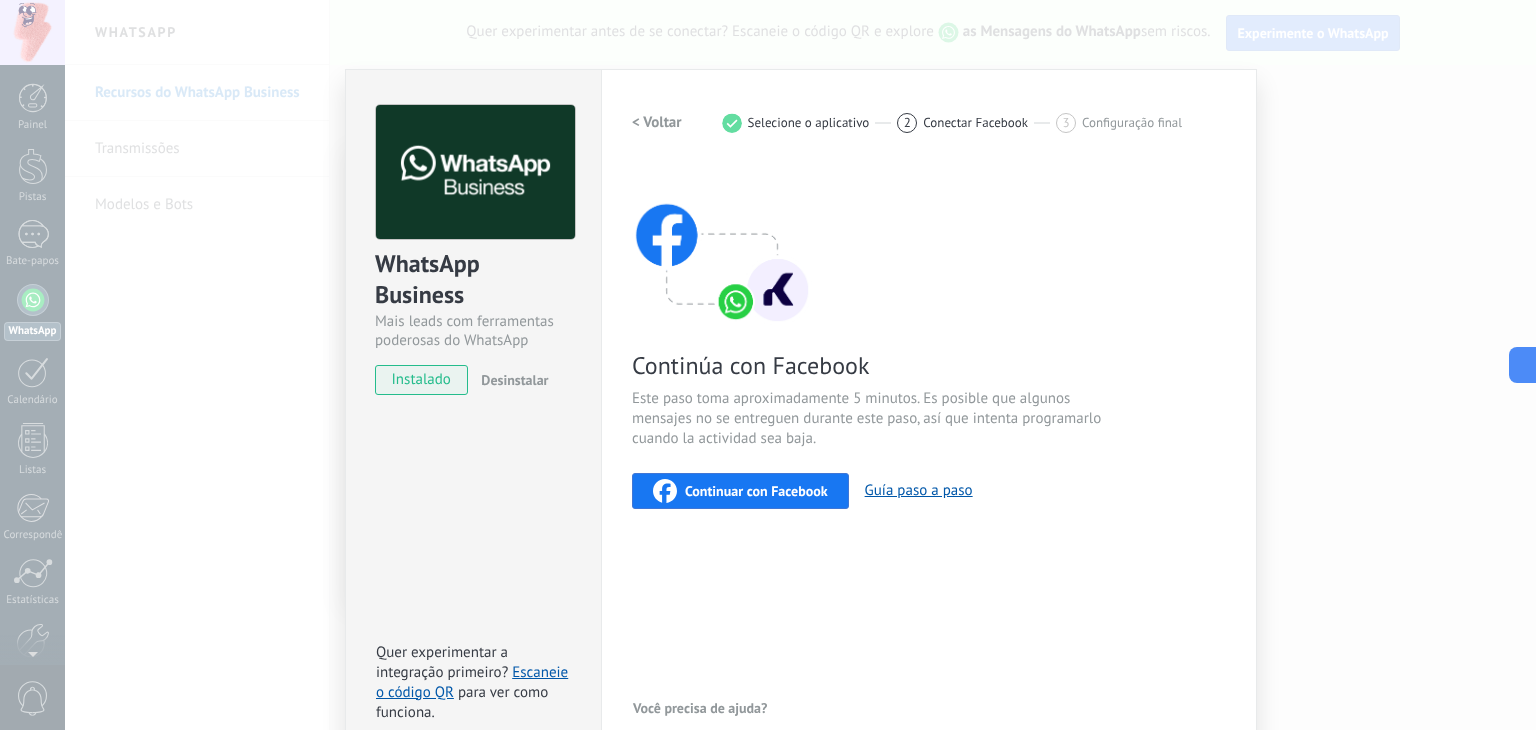 scroll, scrollTop: 28, scrollLeft: 0, axis: vertical 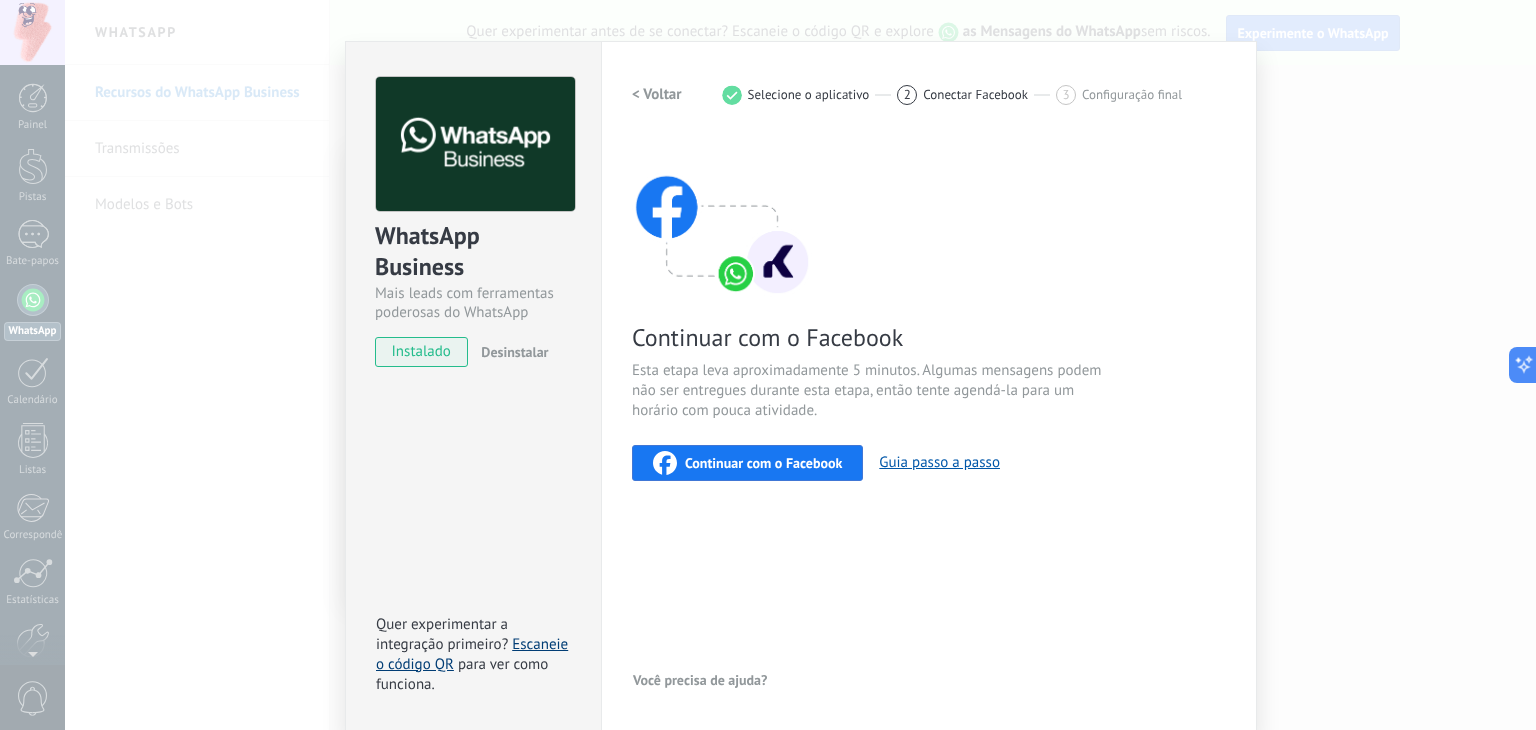 click on "Escaneie o código QR" at bounding box center [472, 654] 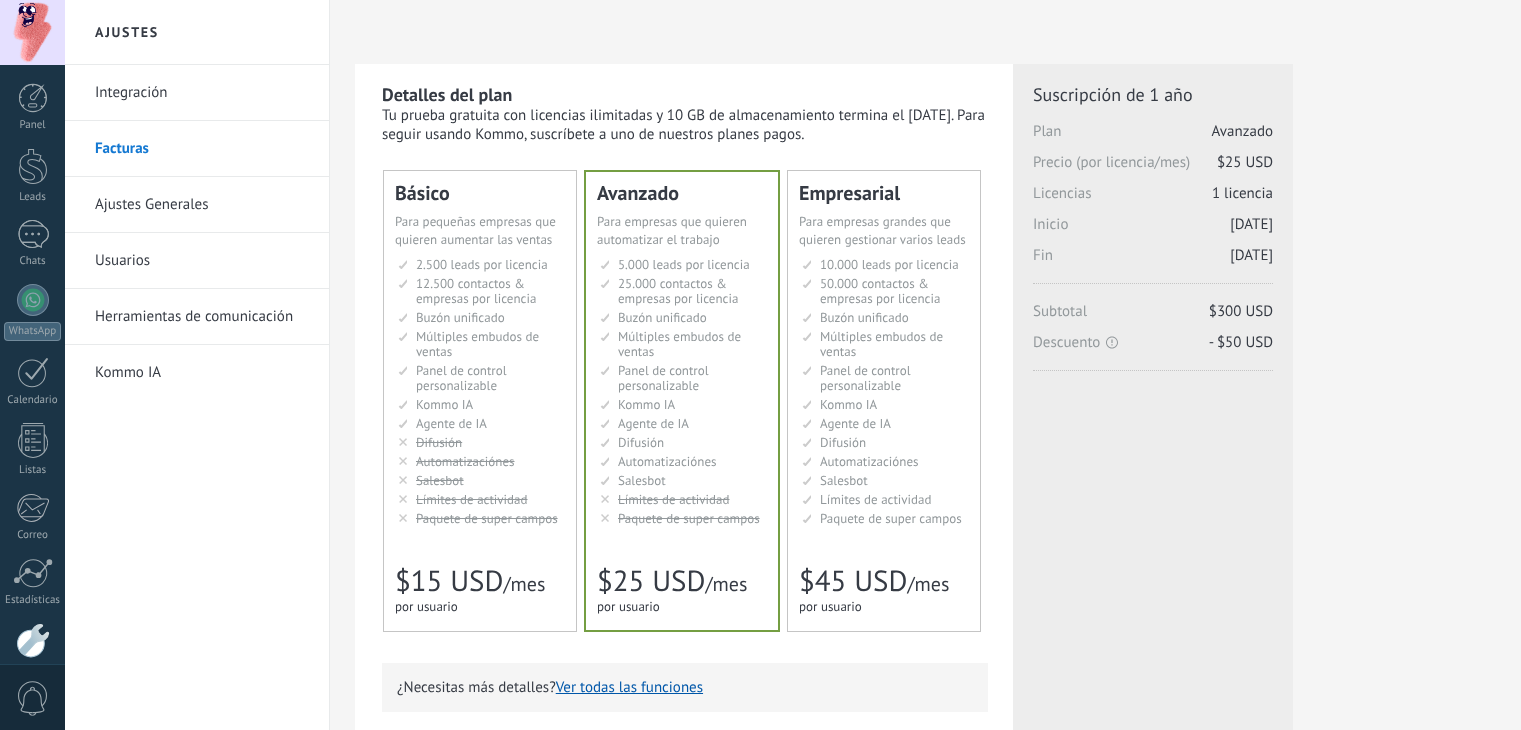 scroll, scrollTop: 0, scrollLeft: 0, axis: both 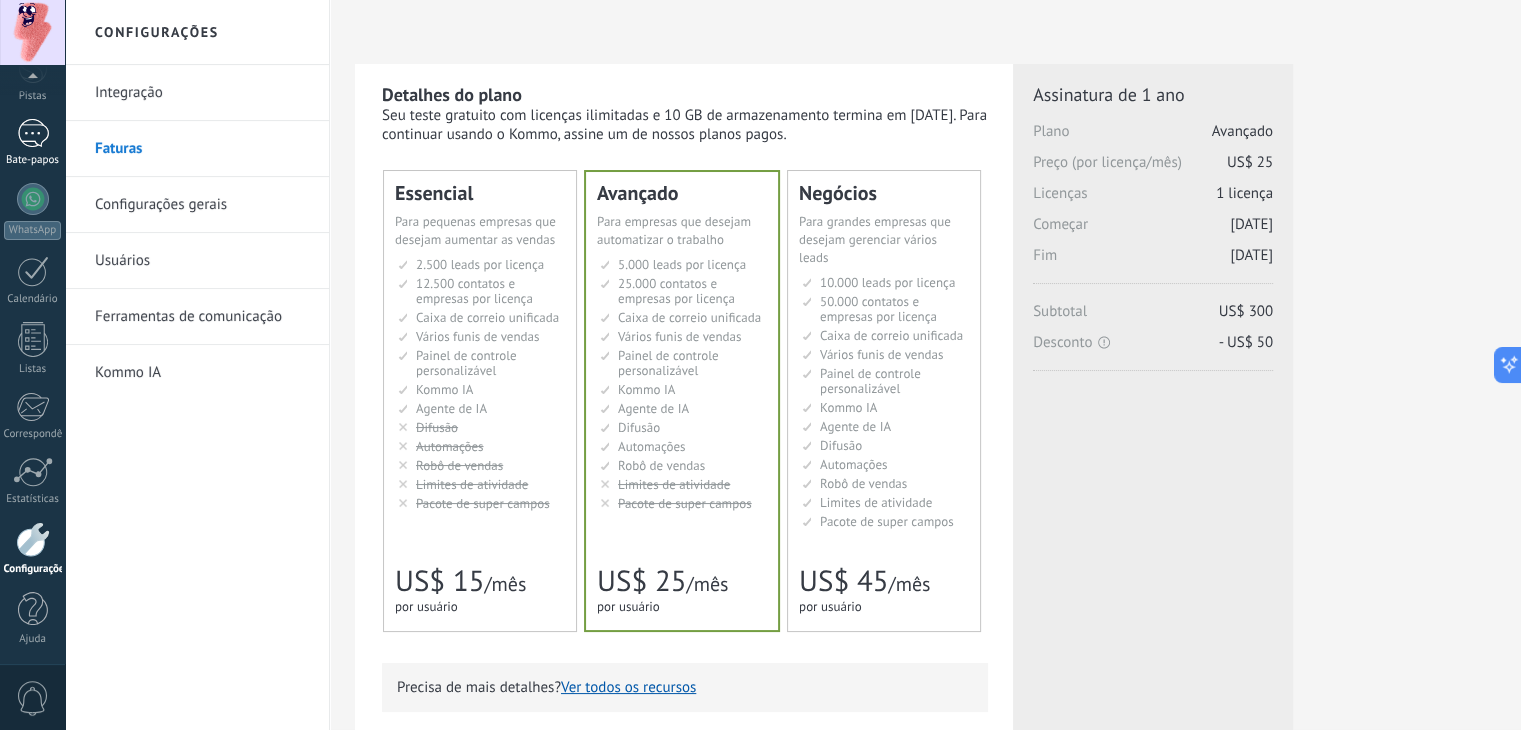 click at bounding box center (33, 133) 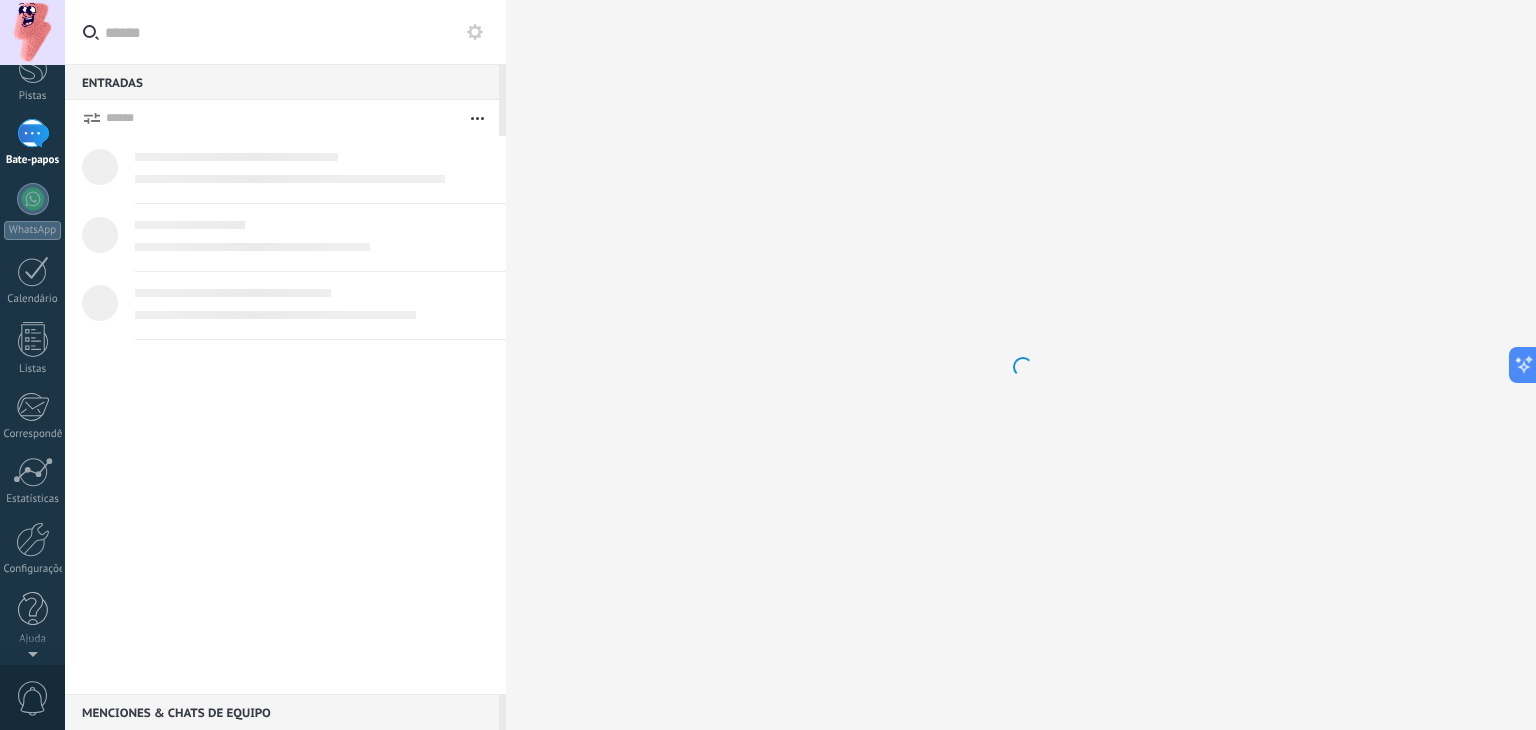 scroll, scrollTop: 0, scrollLeft: 0, axis: both 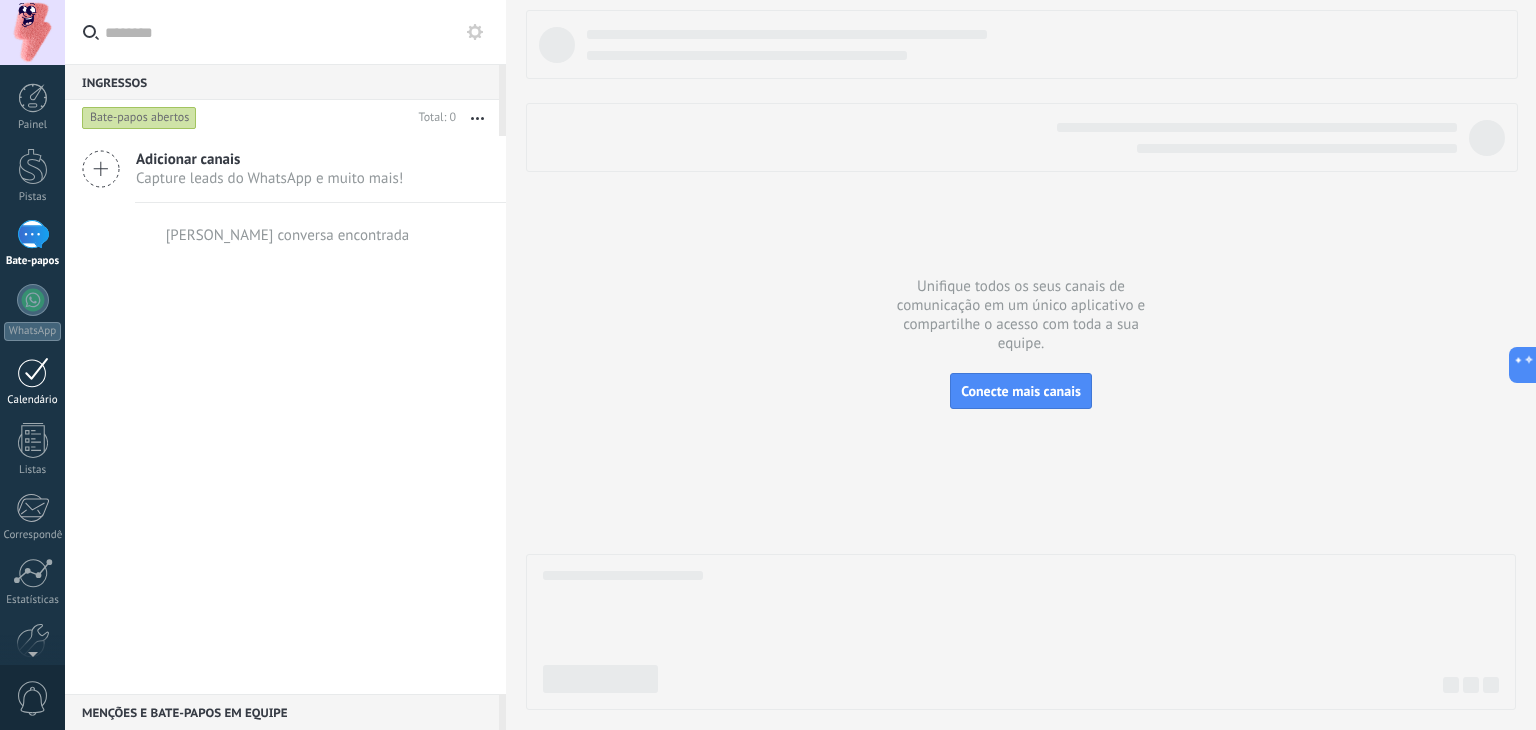 click at bounding box center [33, 372] 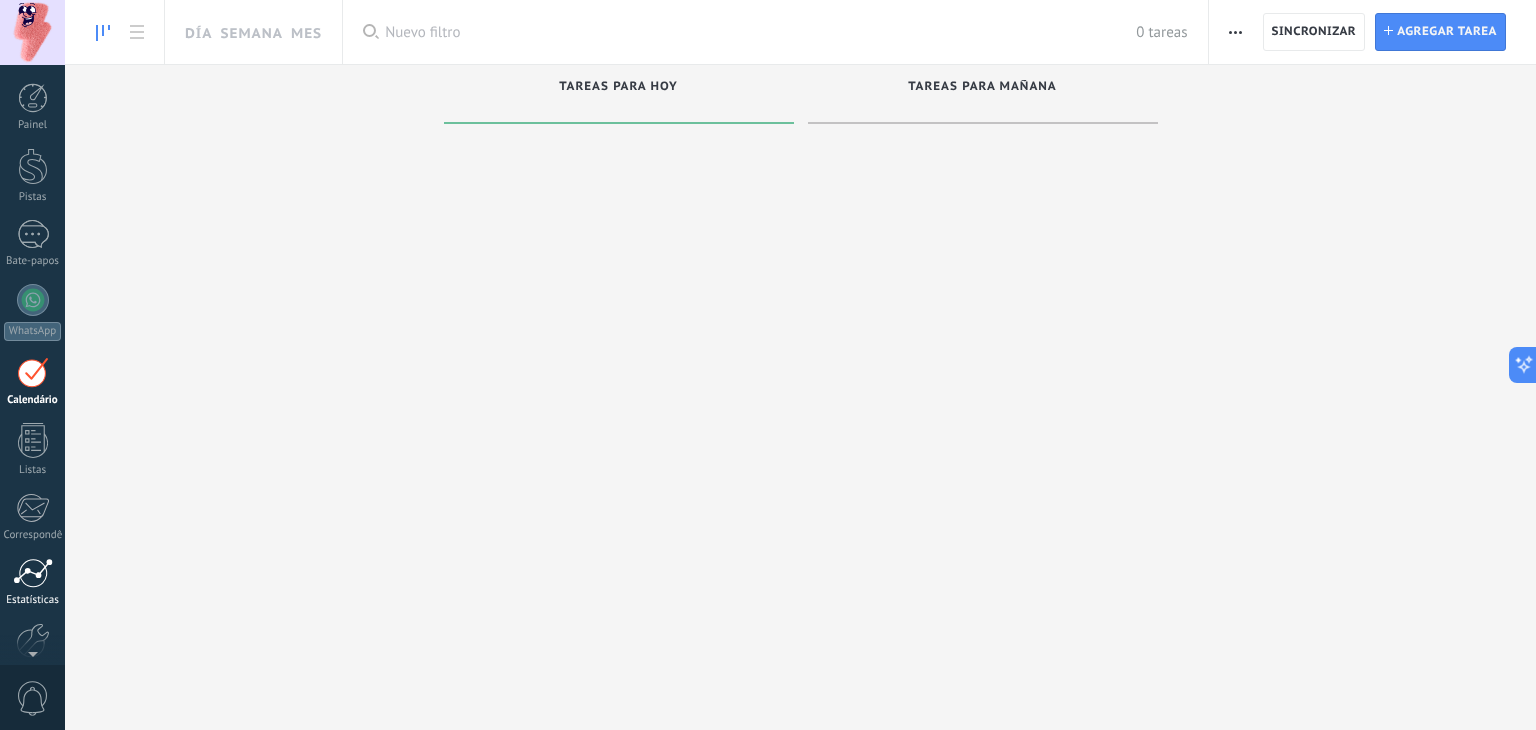 click on "Estatísticas" at bounding box center (32, 600) 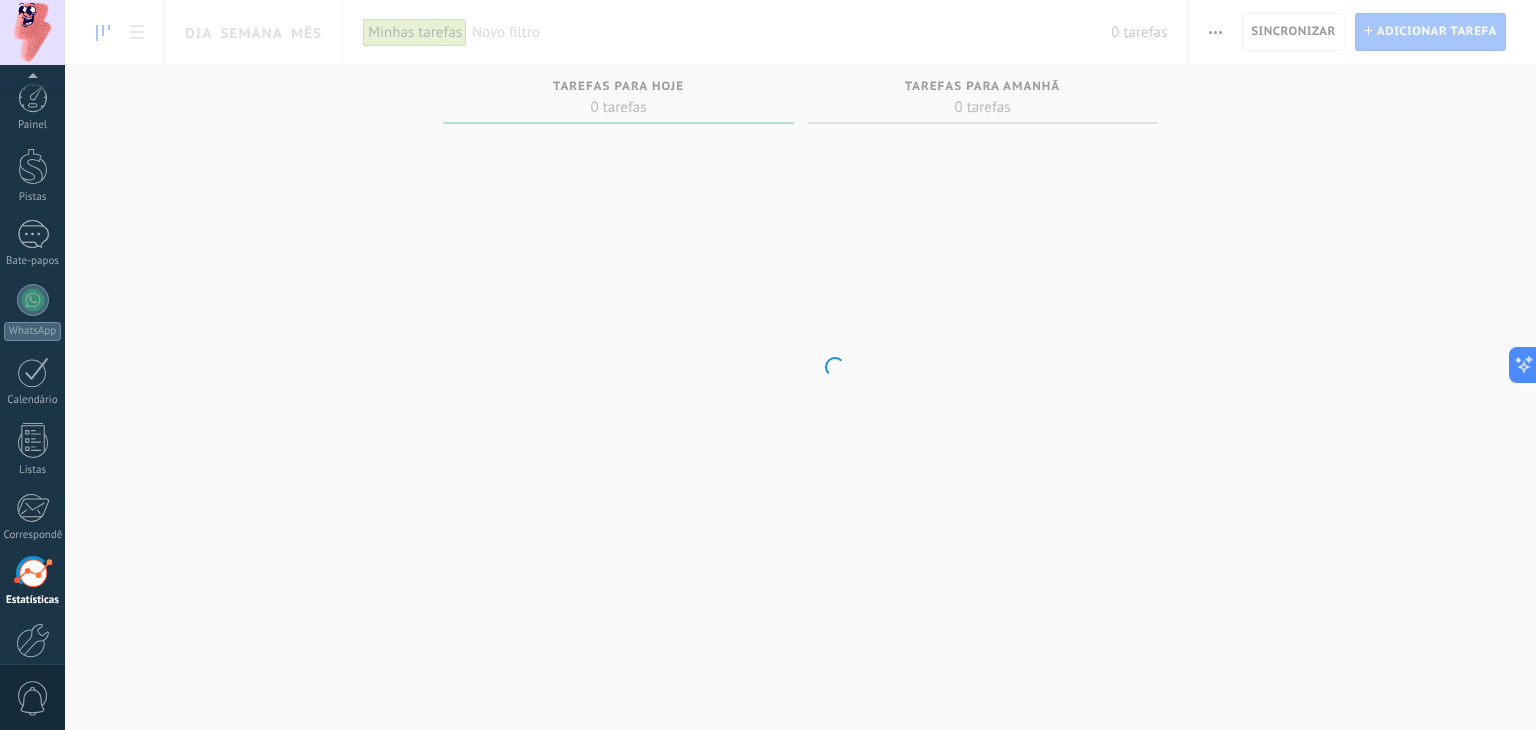 scroll, scrollTop: 101, scrollLeft: 0, axis: vertical 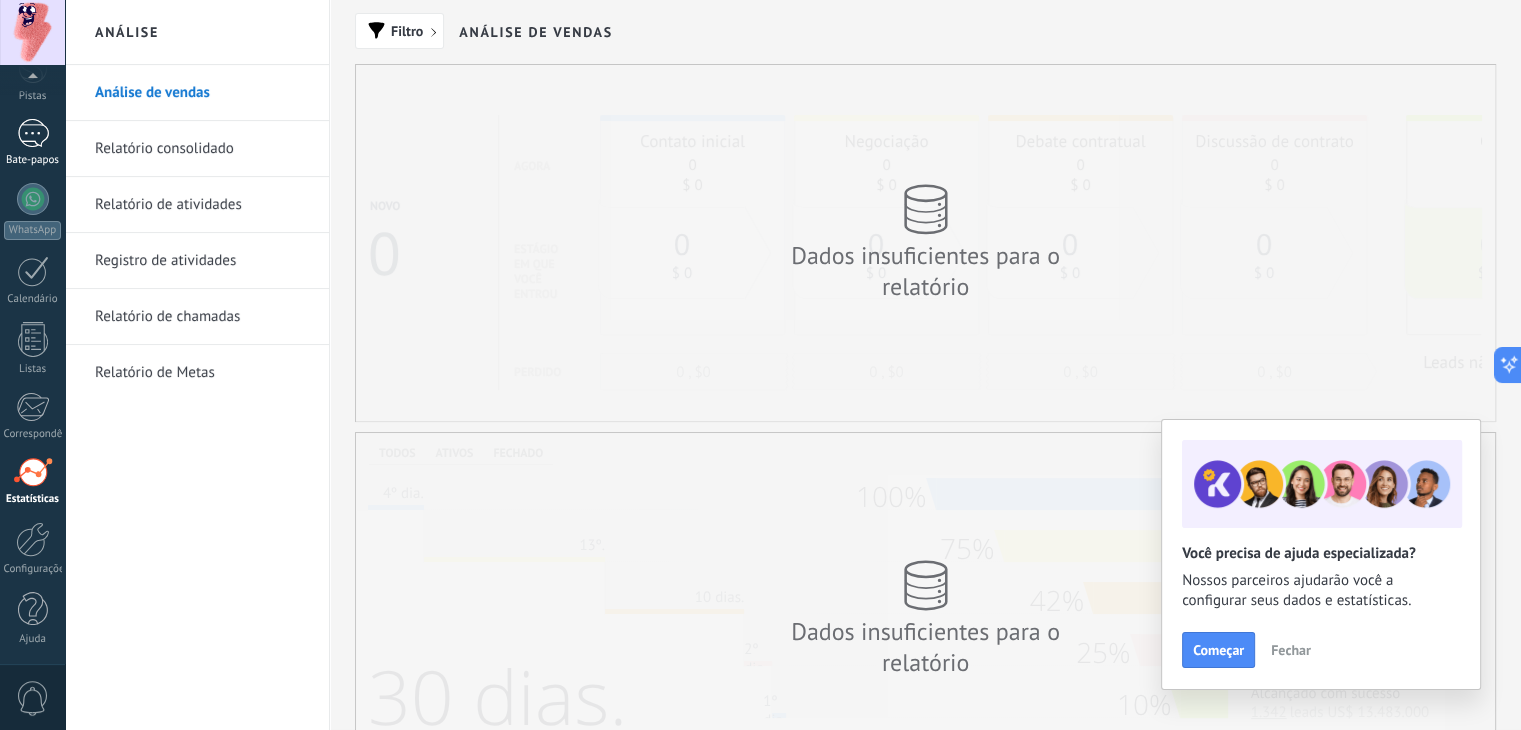 click at bounding box center [33, 133] 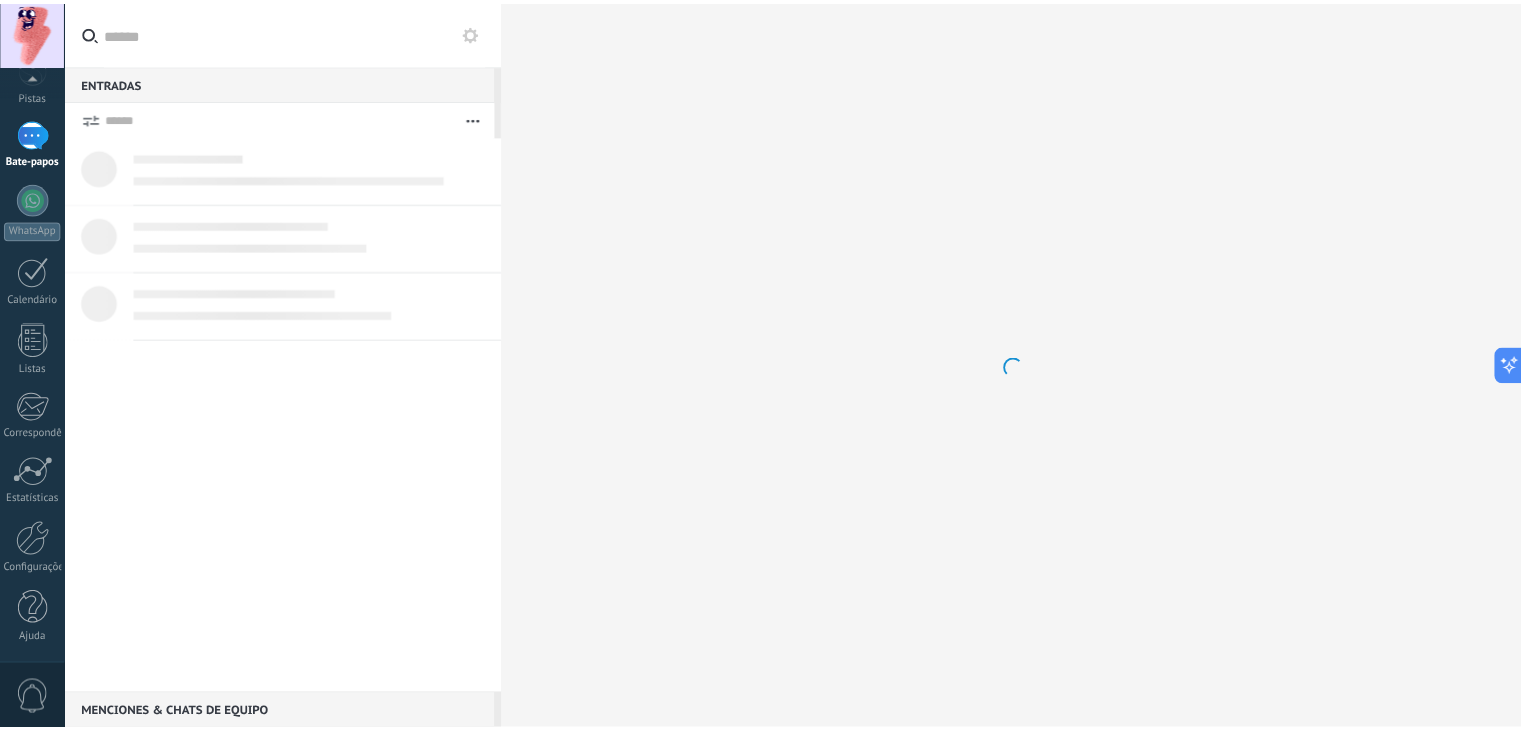 scroll, scrollTop: 0, scrollLeft: 0, axis: both 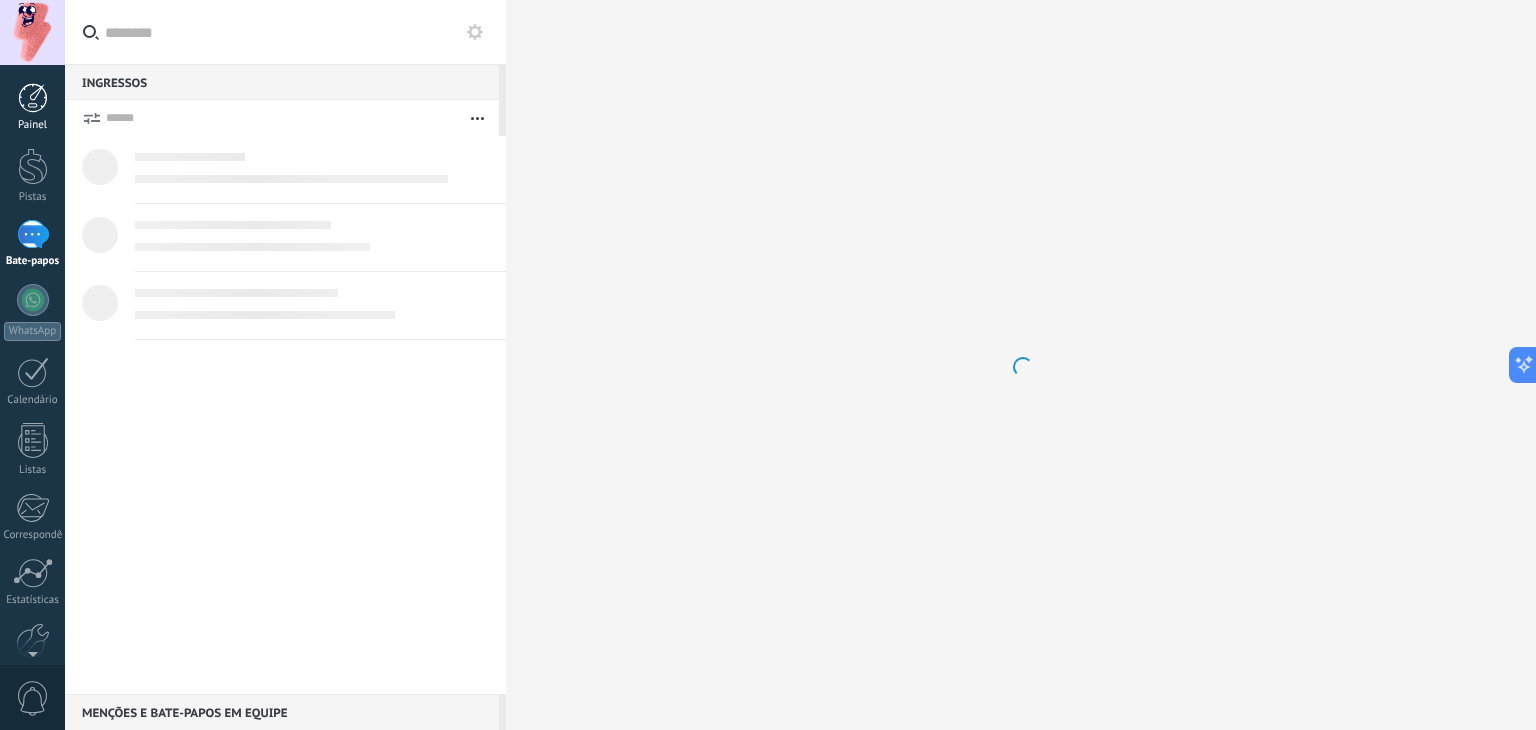 click at bounding box center [33, 98] 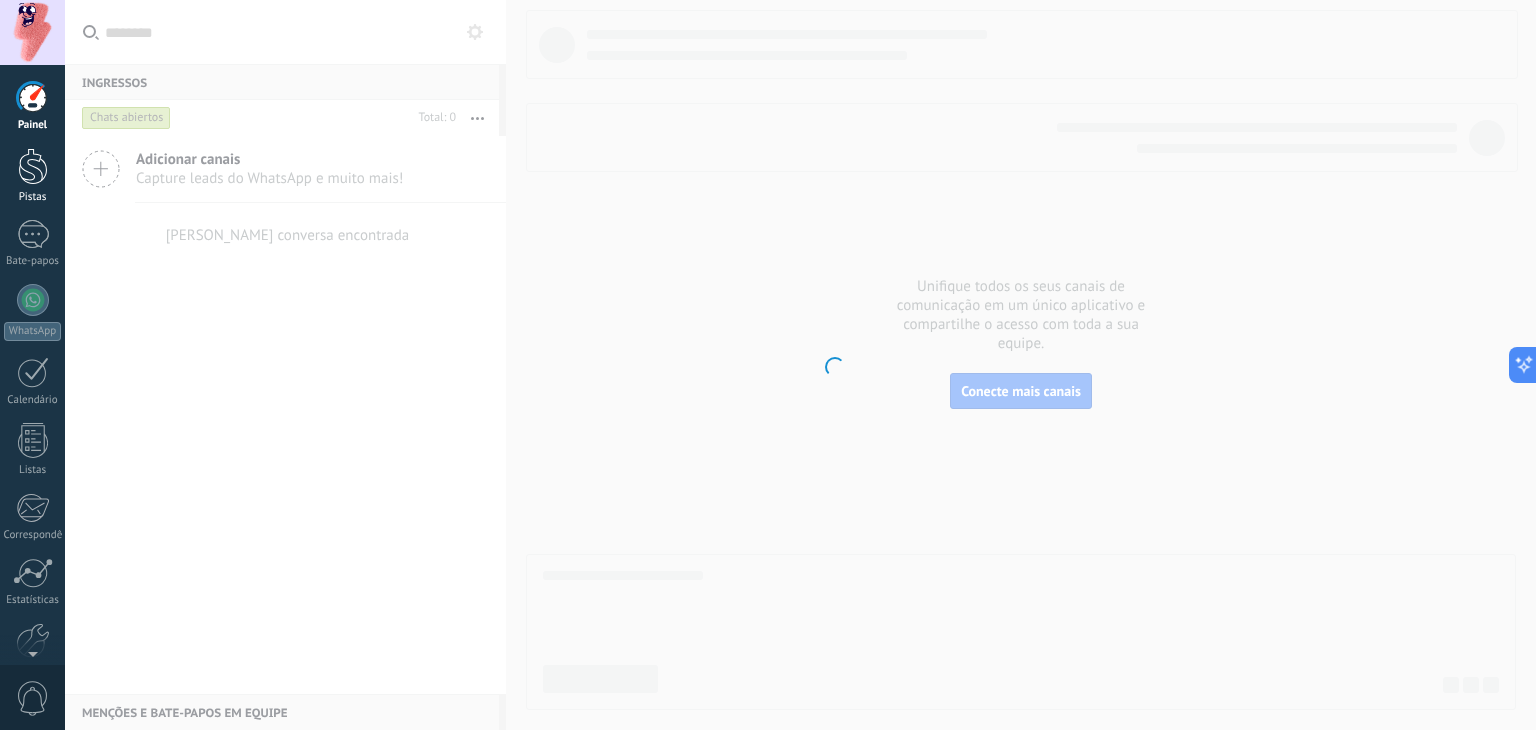 click at bounding box center [33, 166] 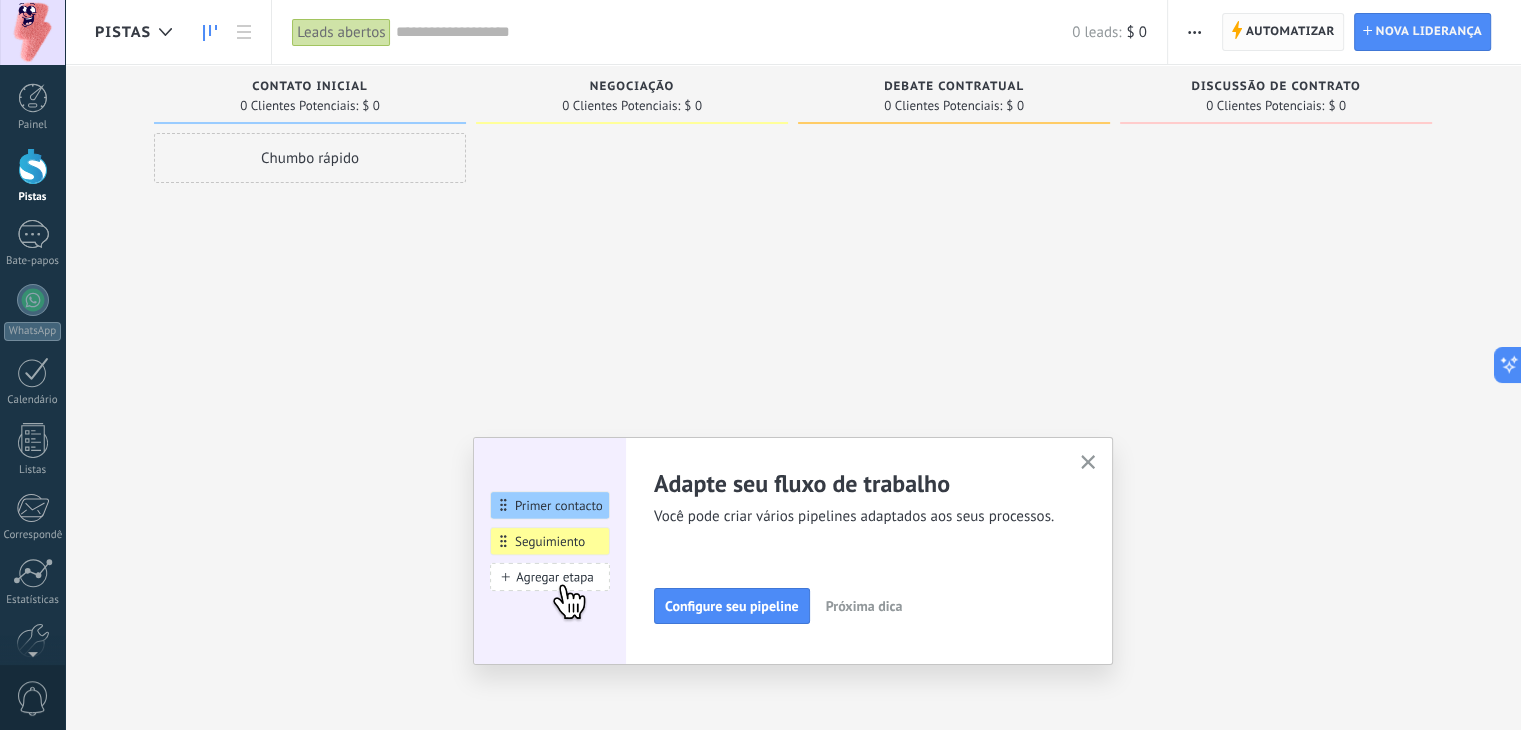 click on "Automatizar" at bounding box center [1290, 32] 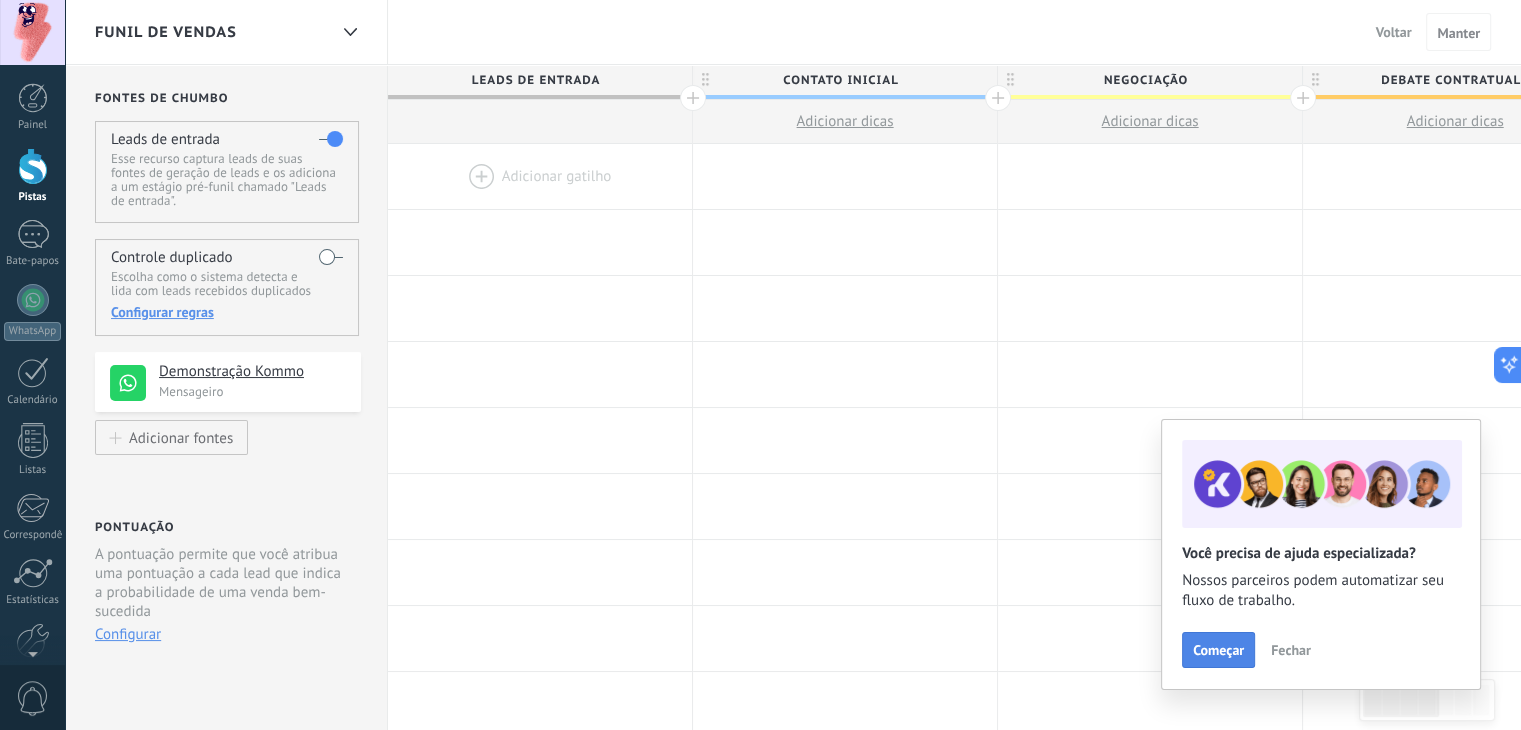 click on "Começar" at bounding box center [1218, 650] 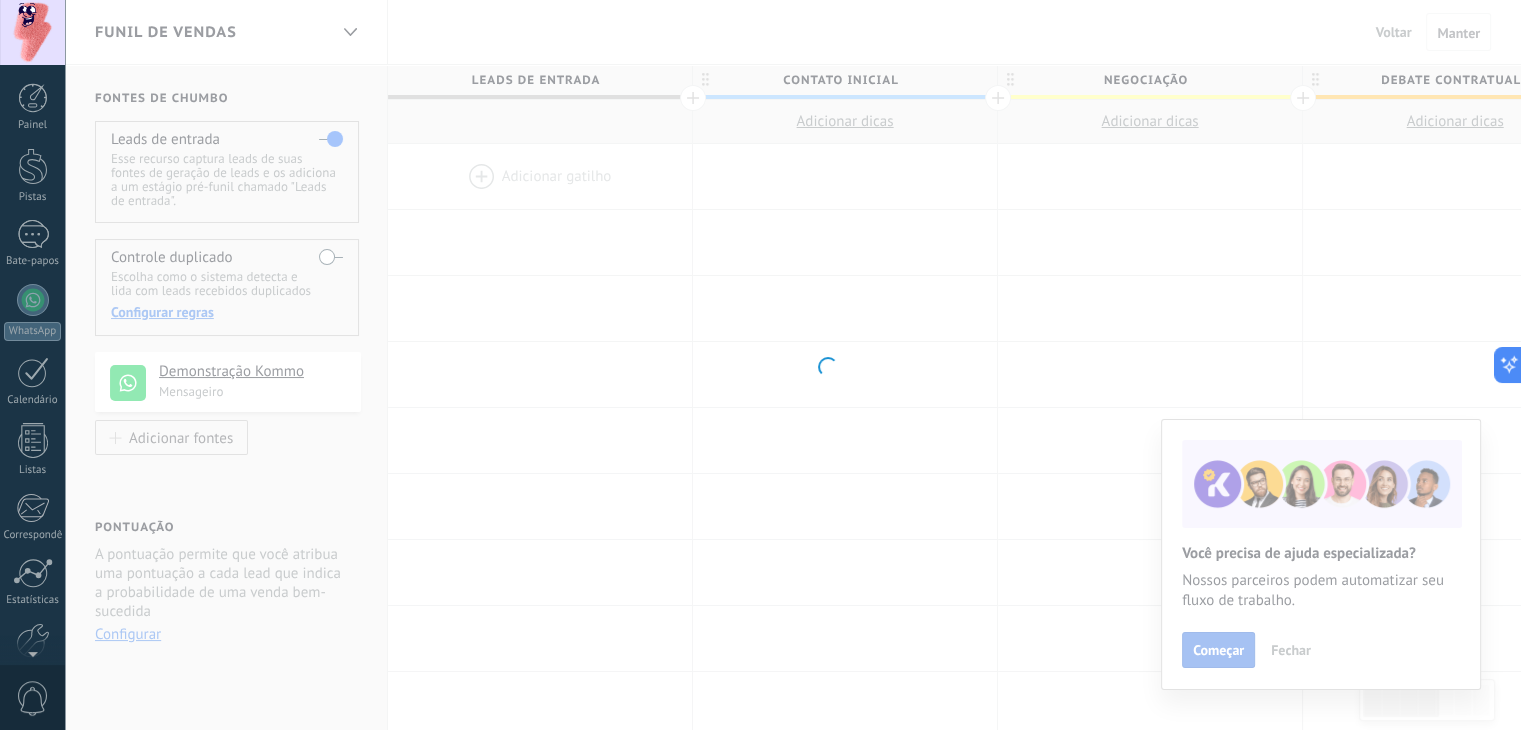 scroll, scrollTop: 101, scrollLeft: 0, axis: vertical 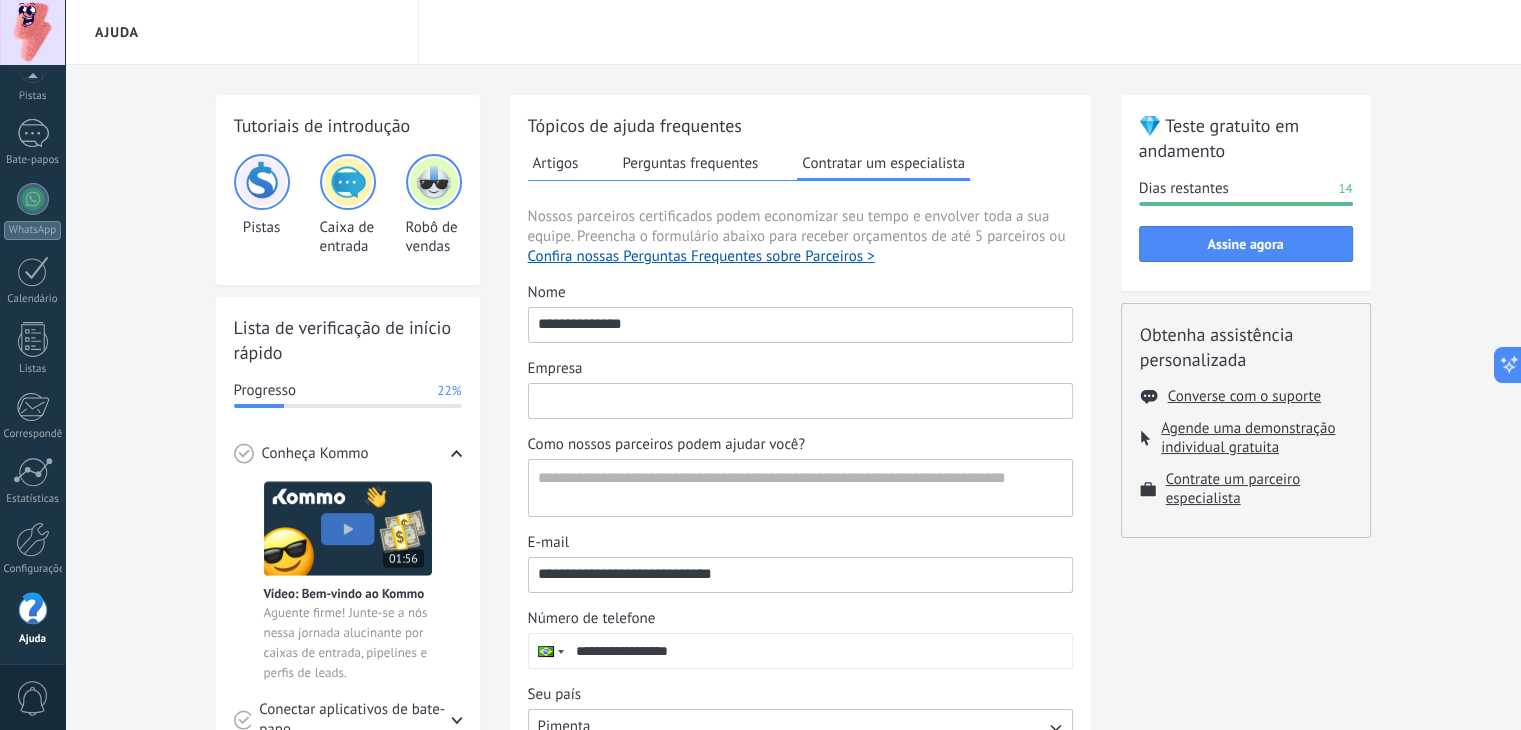 click on "Empresa" at bounding box center [800, 400] 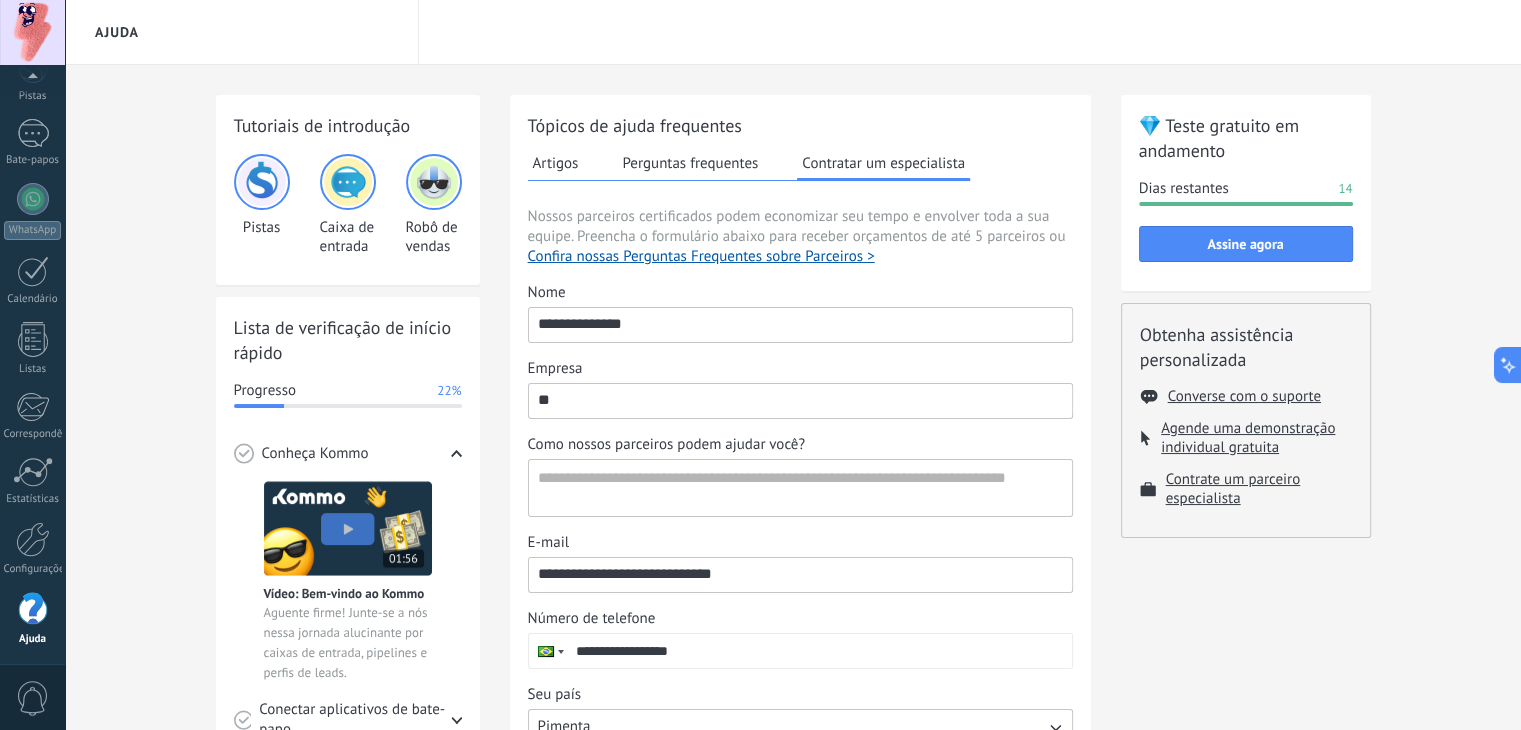 type on "*" 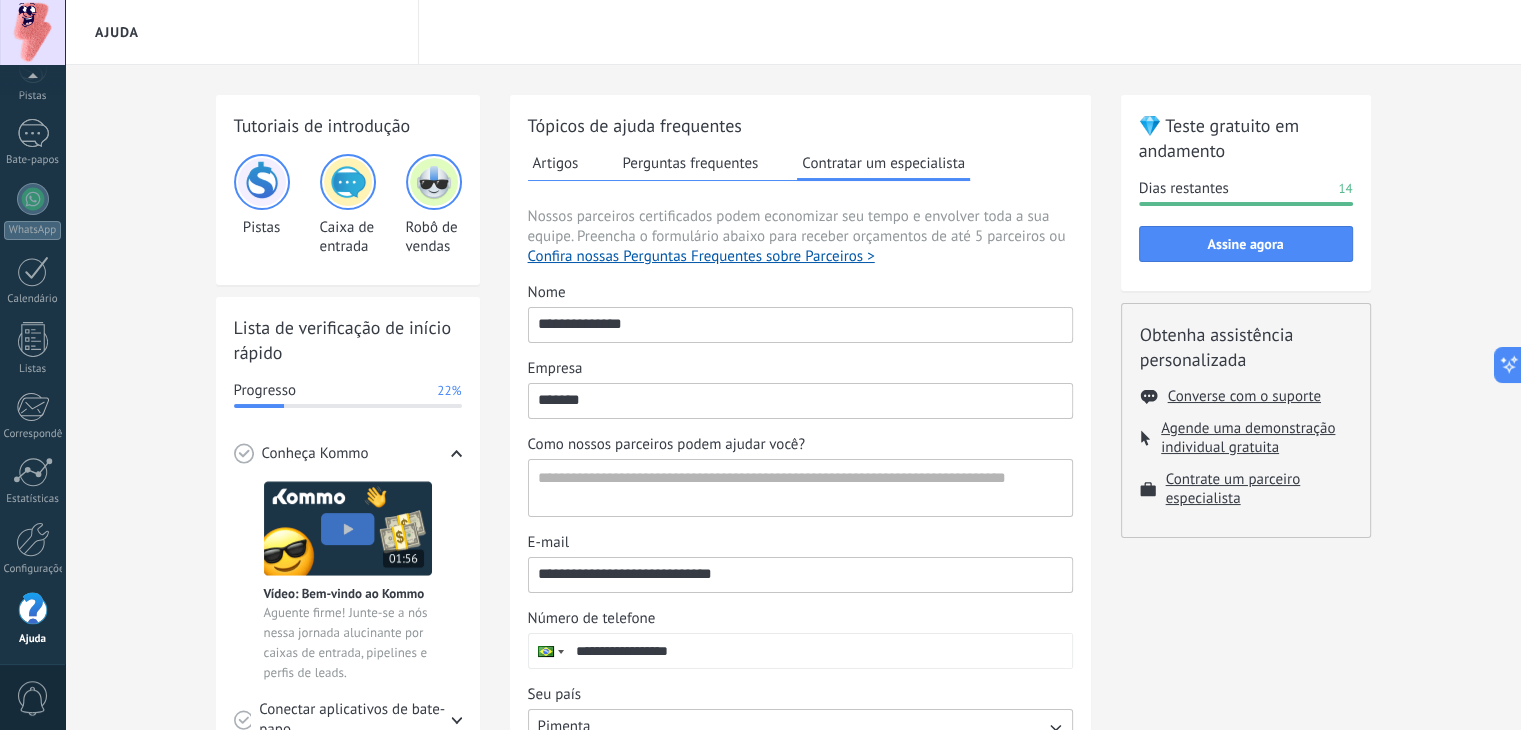 type on "*******" 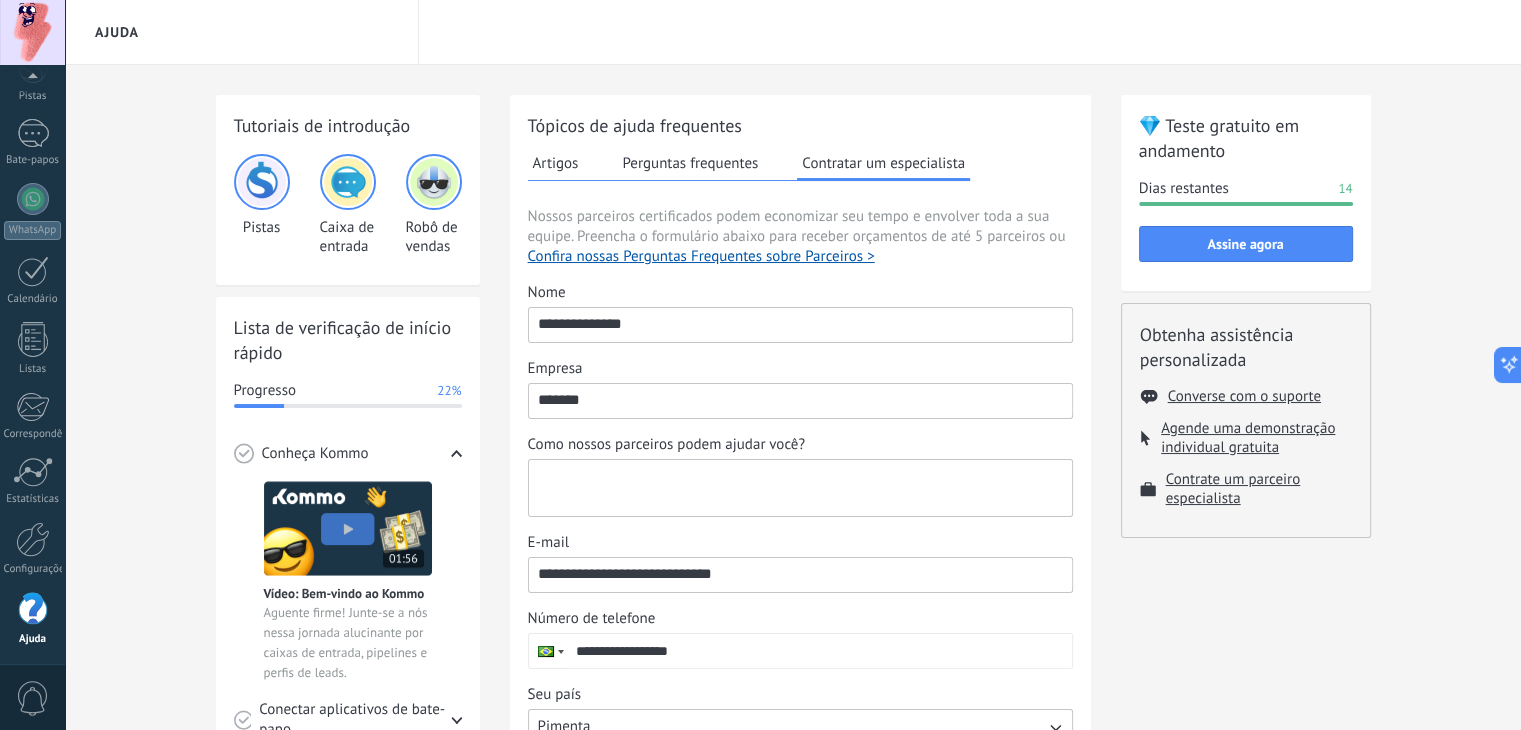 click on "Como nossos parceiros podem ajudar você?" at bounding box center [798, 488] 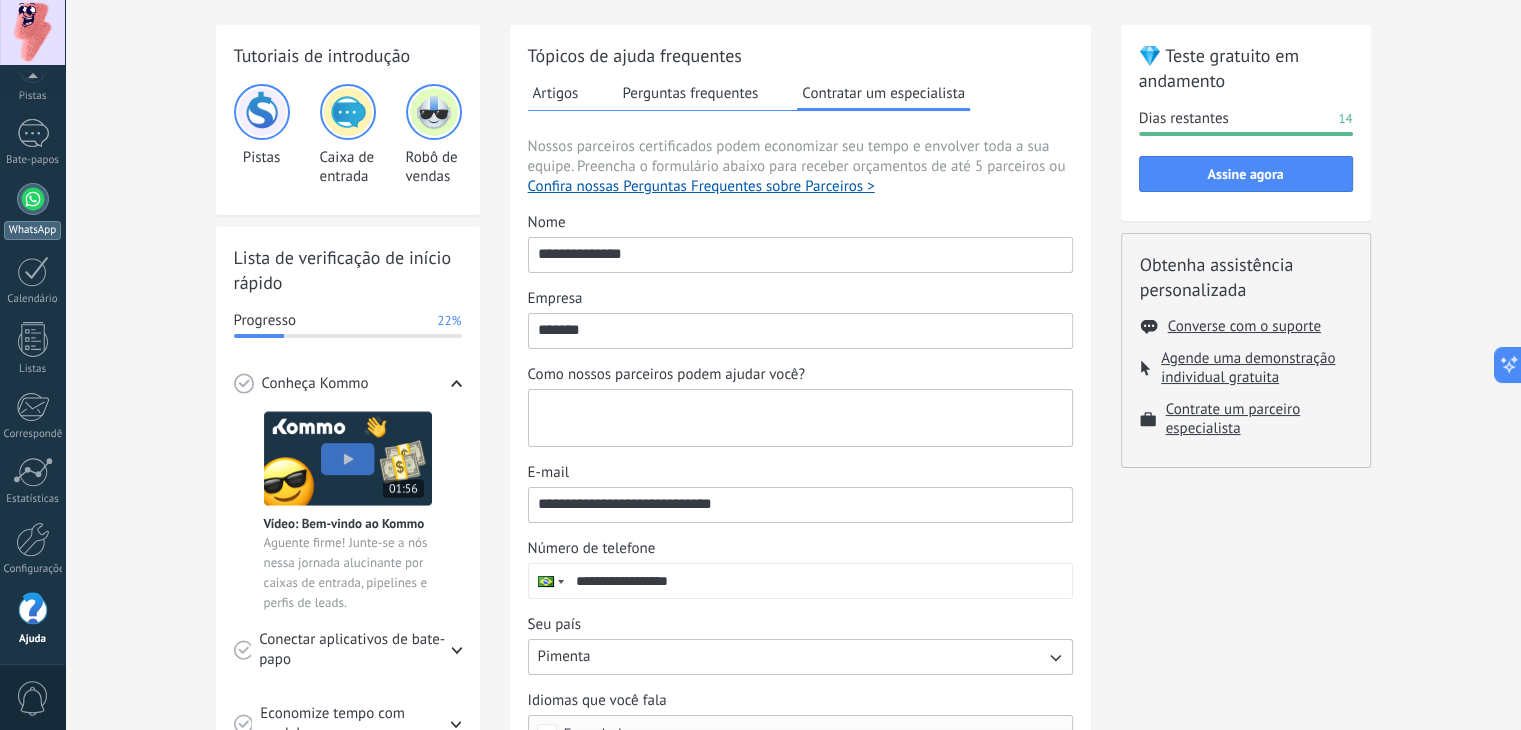 scroll, scrollTop: 0, scrollLeft: 0, axis: both 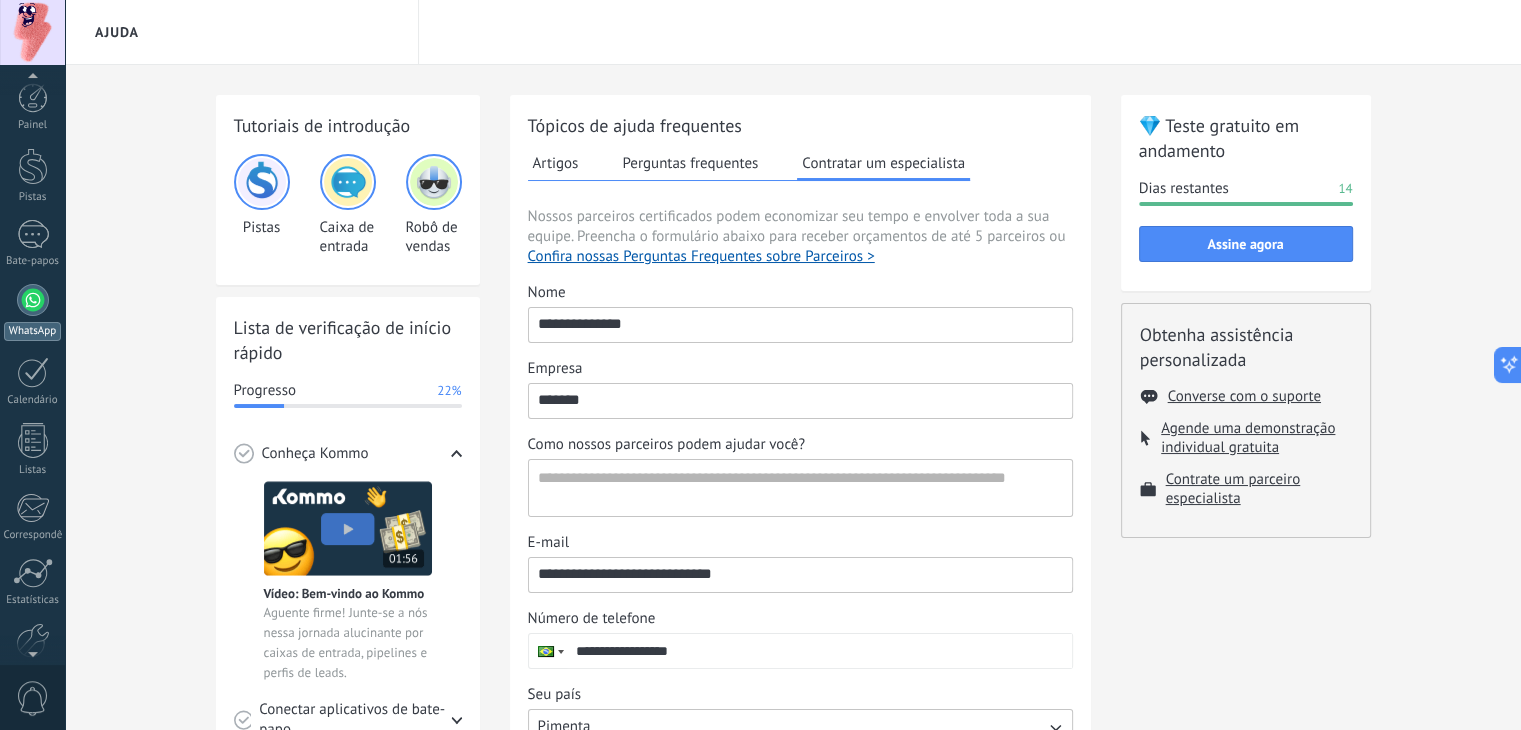 click on "WhatsApp" at bounding box center [32, 312] 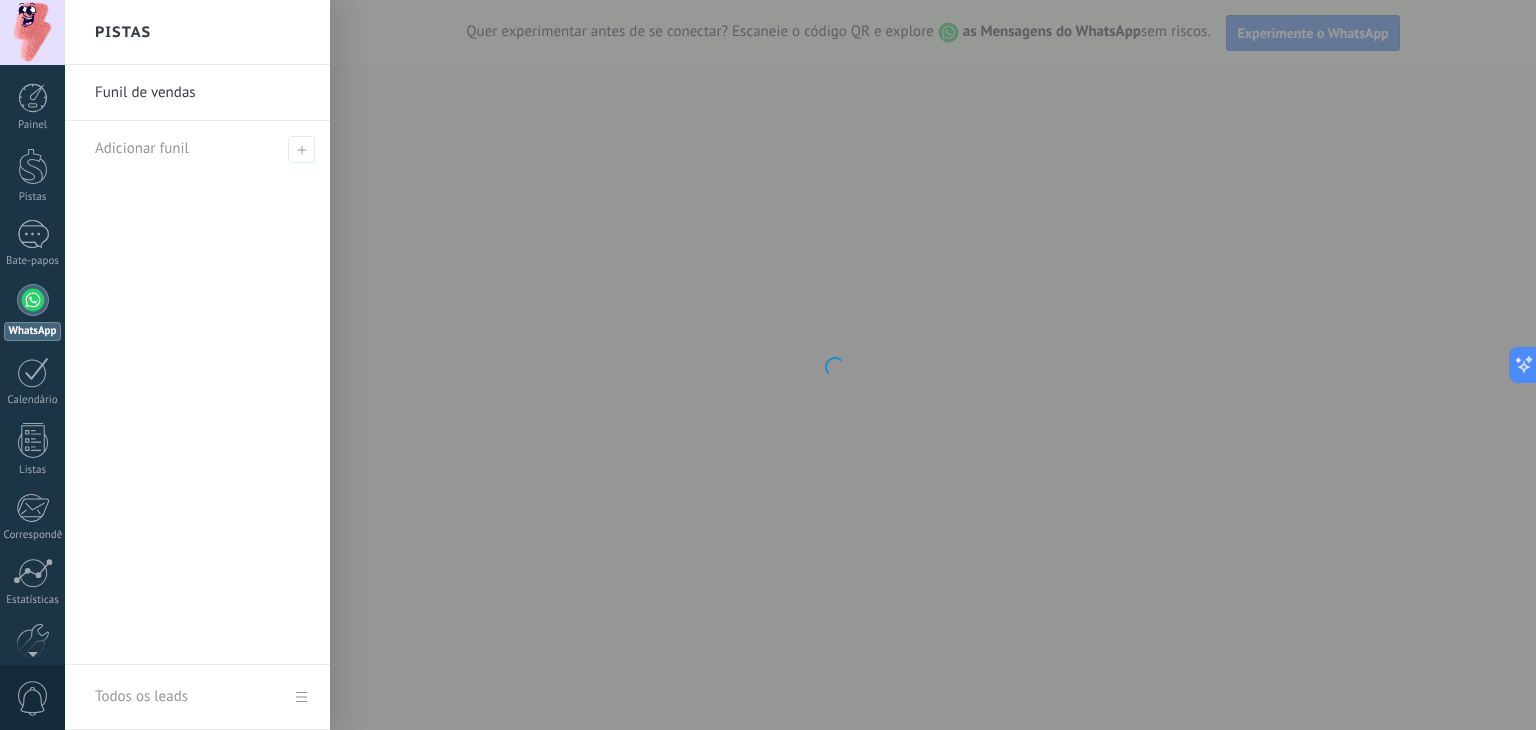 click at bounding box center [833, 365] 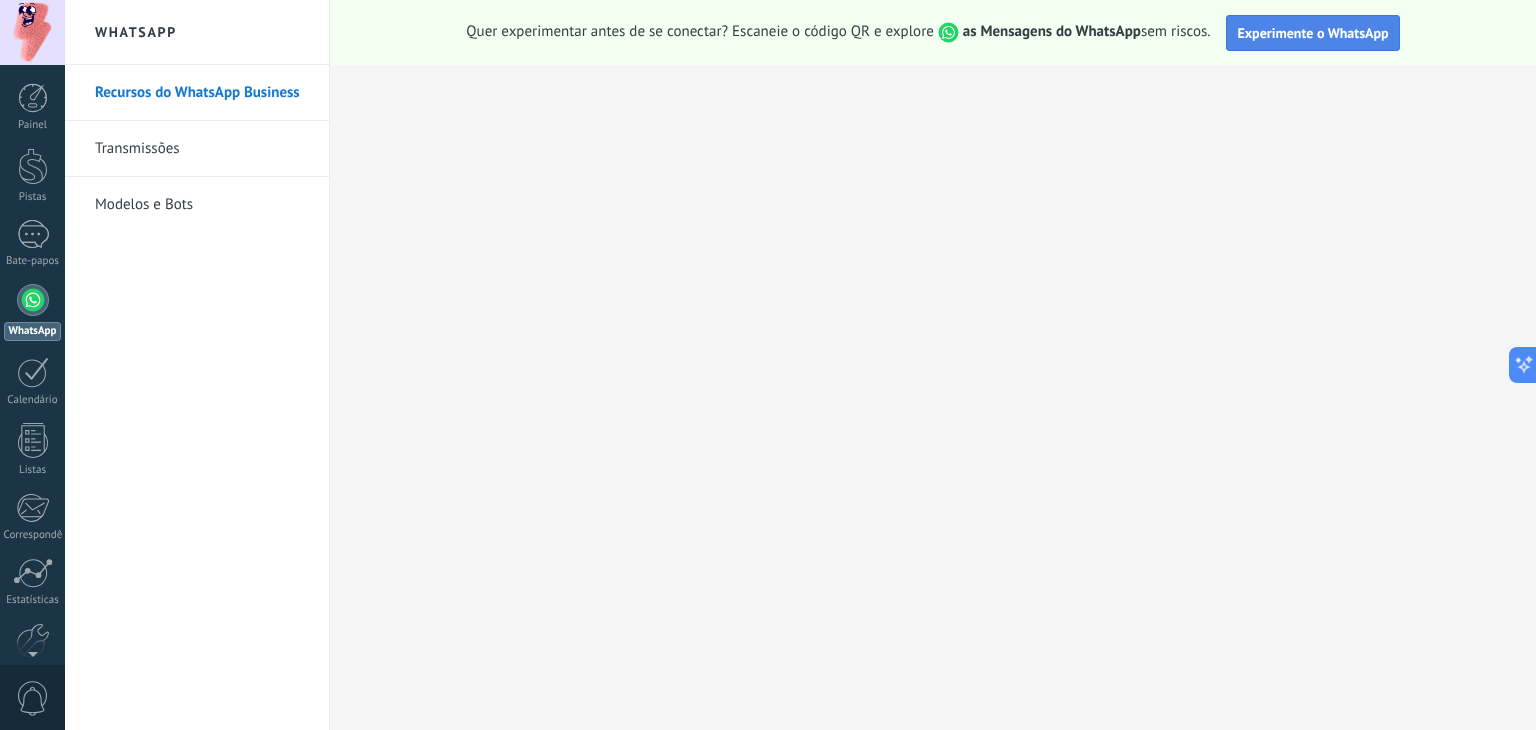 click on "Experimente o WhatsApp" at bounding box center [1312, 33] 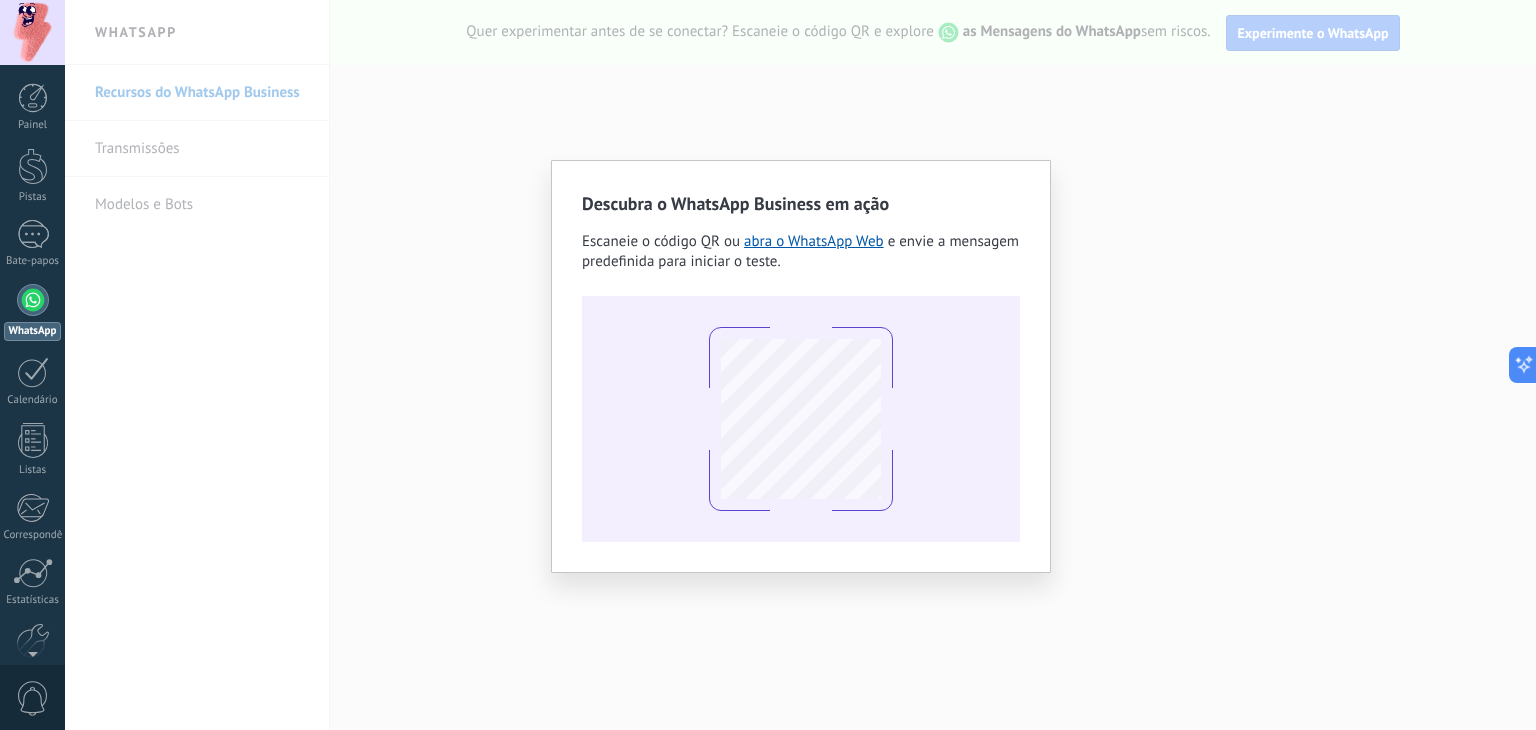 click on "Escaneie o código QR ou    abra o WhatsApp Web    e envie a mensagem predefinida para iniciar o teste." at bounding box center (801, 252) 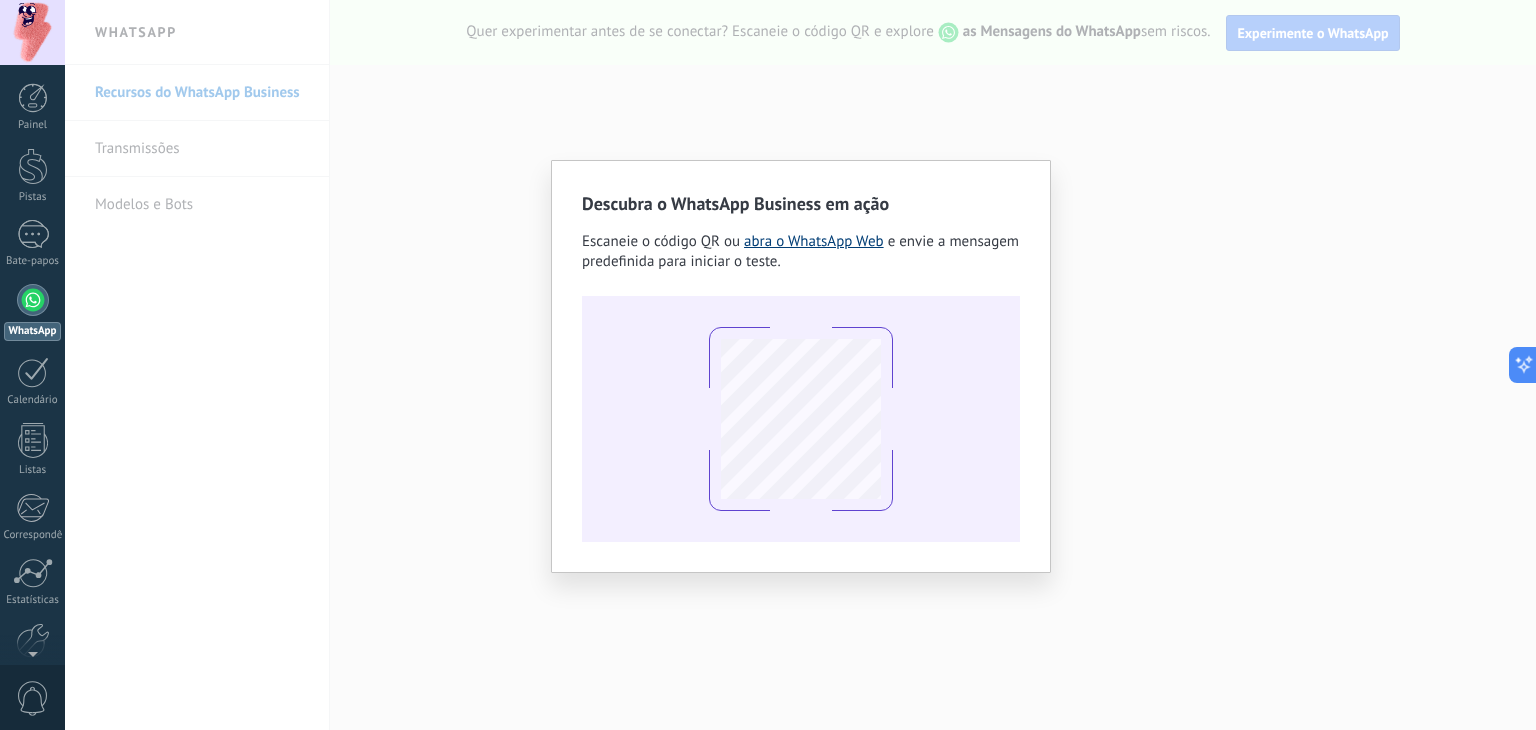 click on "abra o WhatsApp Web" at bounding box center [814, 241] 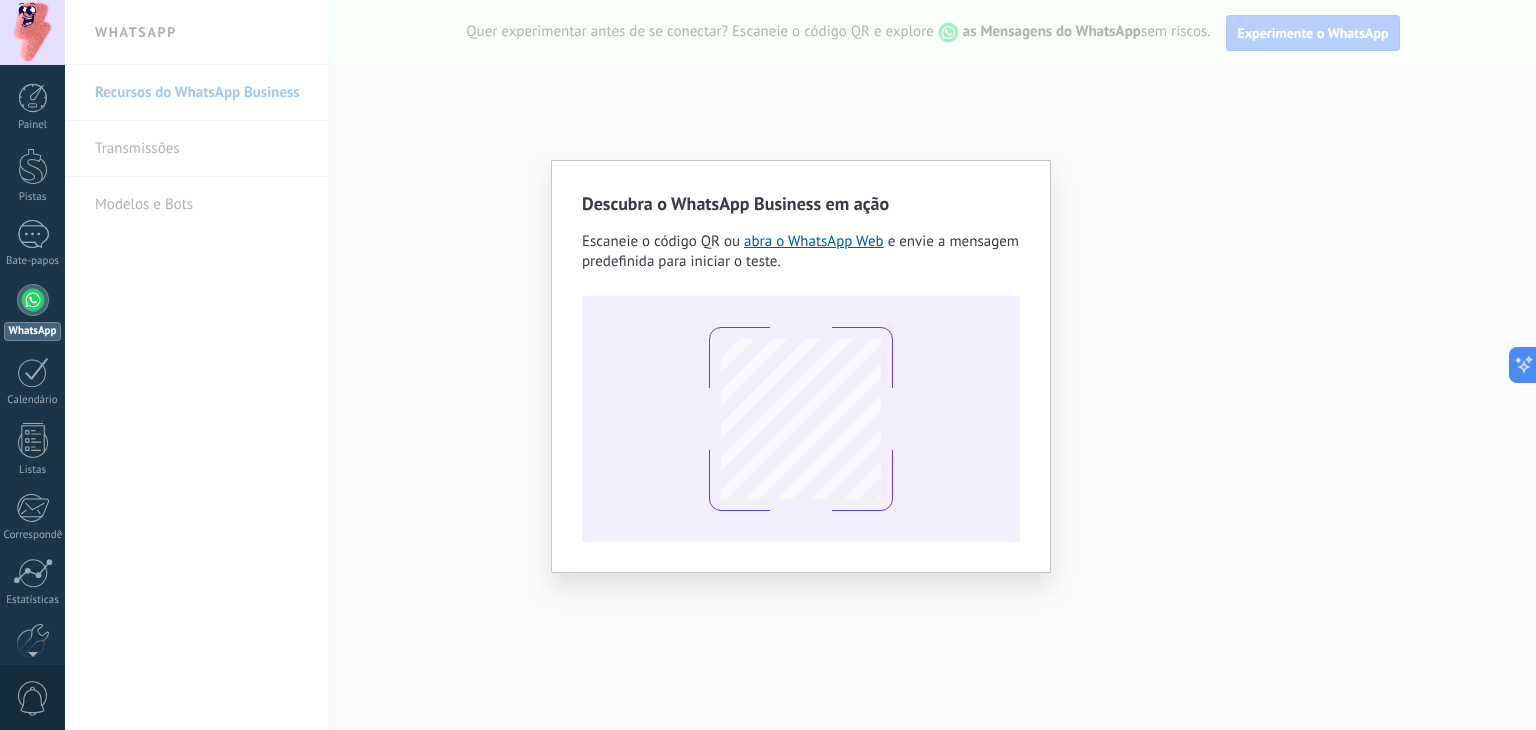 click on "Descubra o WhatsApp Business em ação Escaneie o código QR ou    abra o WhatsApp Web    e envie a mensagem predefinida para iniciar o teste." at bounding box center [801, 366] 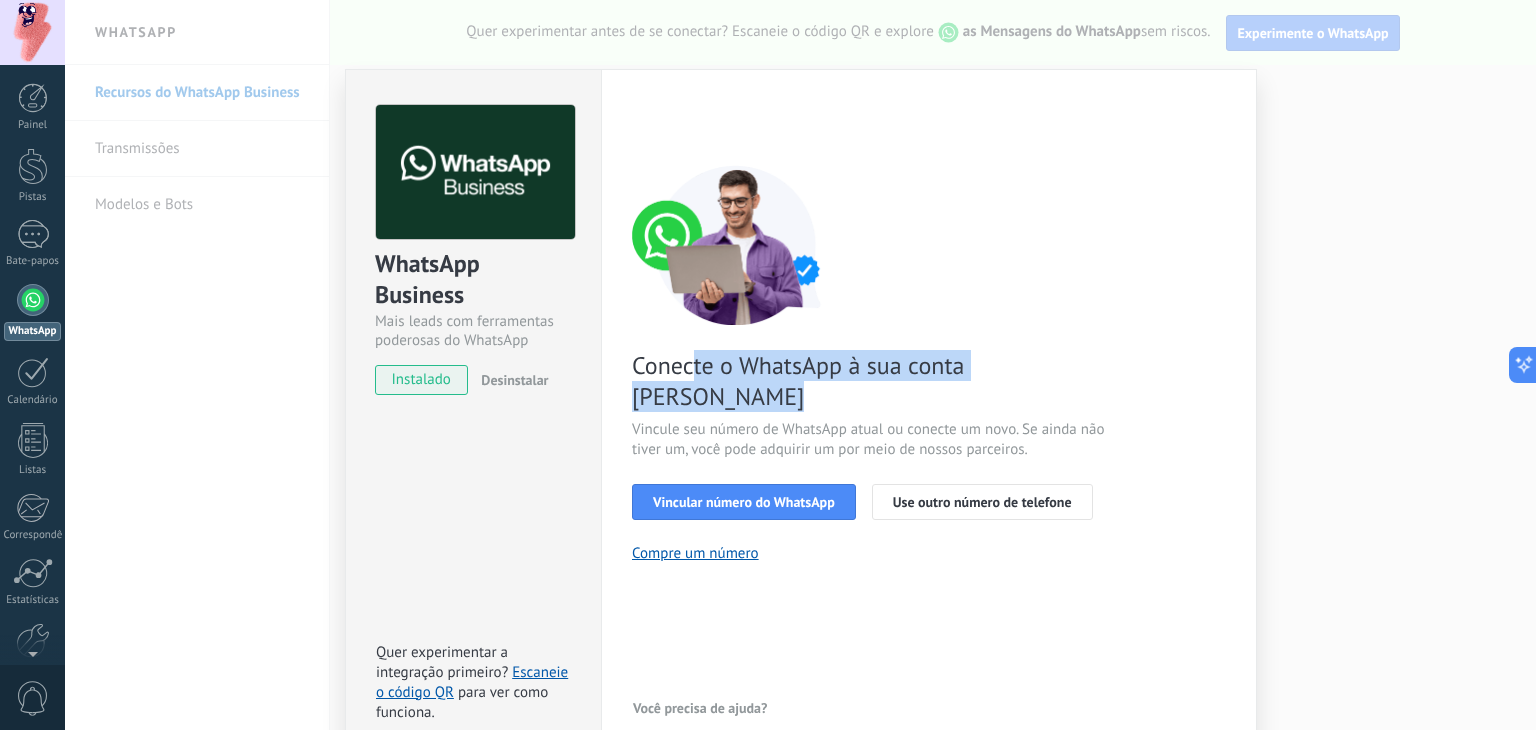 drag, startPoint x: 684, startPoint y: 365, endPoint x: 964, endPoint y: 385, distance: 280.71338 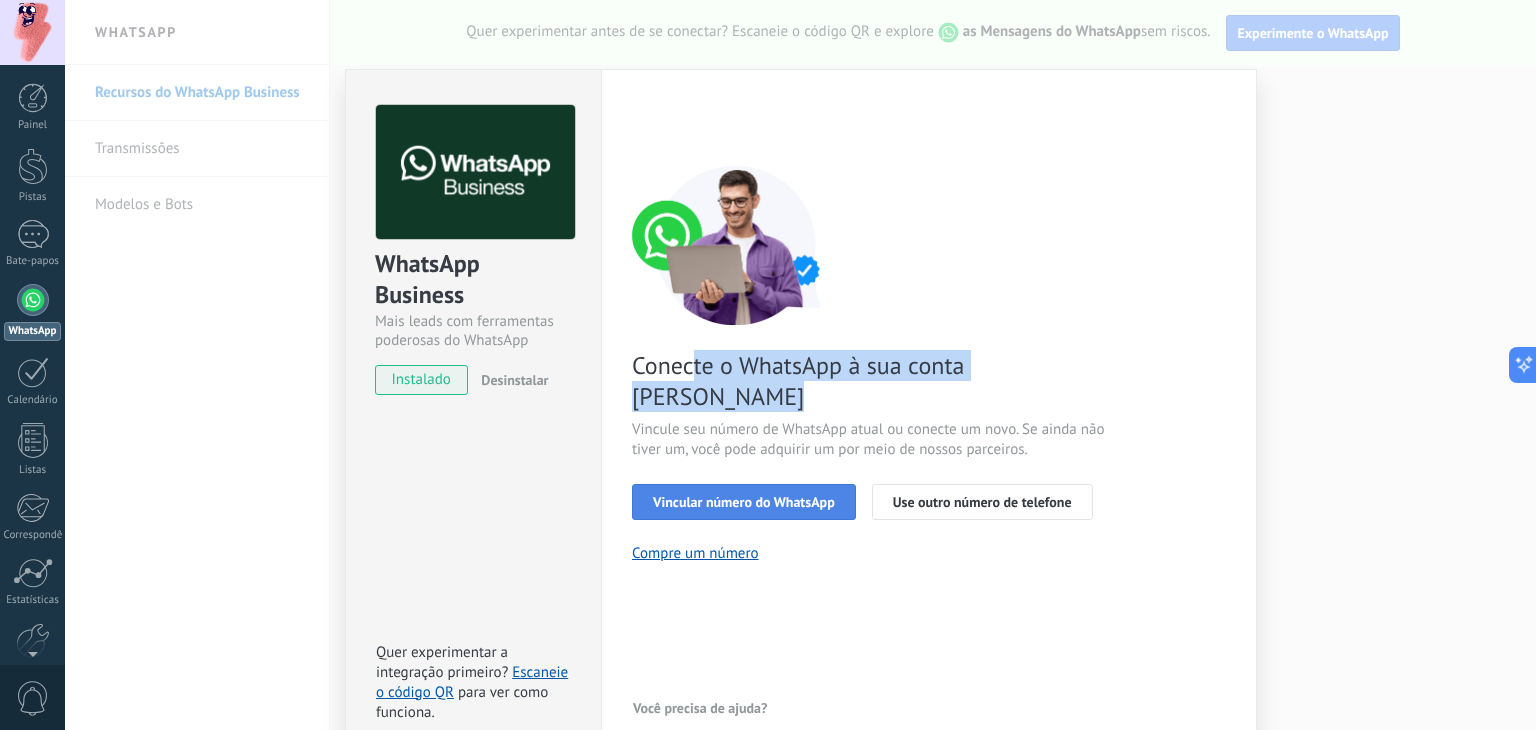 click on "Vincular número do WhatsApp" at bounding box center [744, 502] 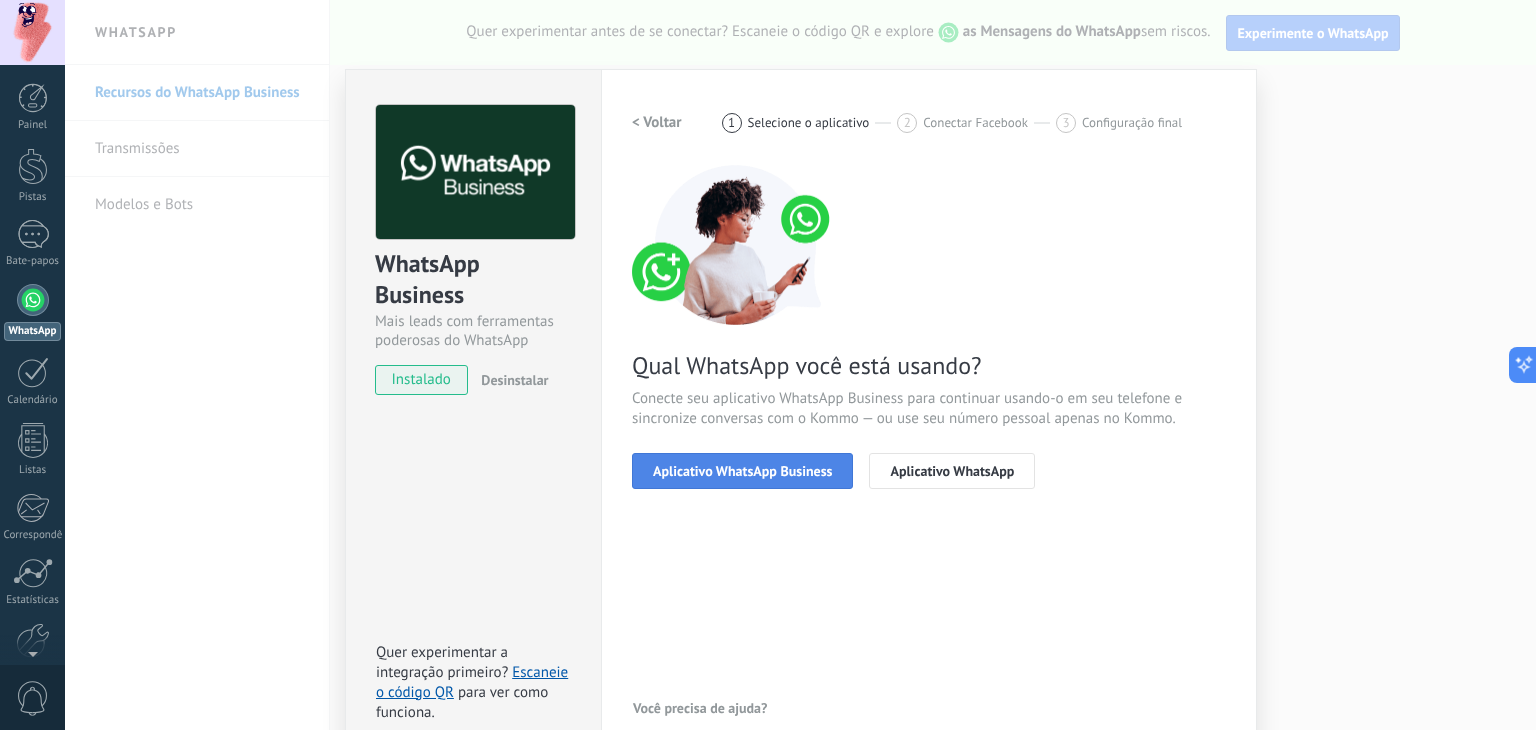click on "Aplicativo WhatsApp Business" at bounding box center [742, 471] 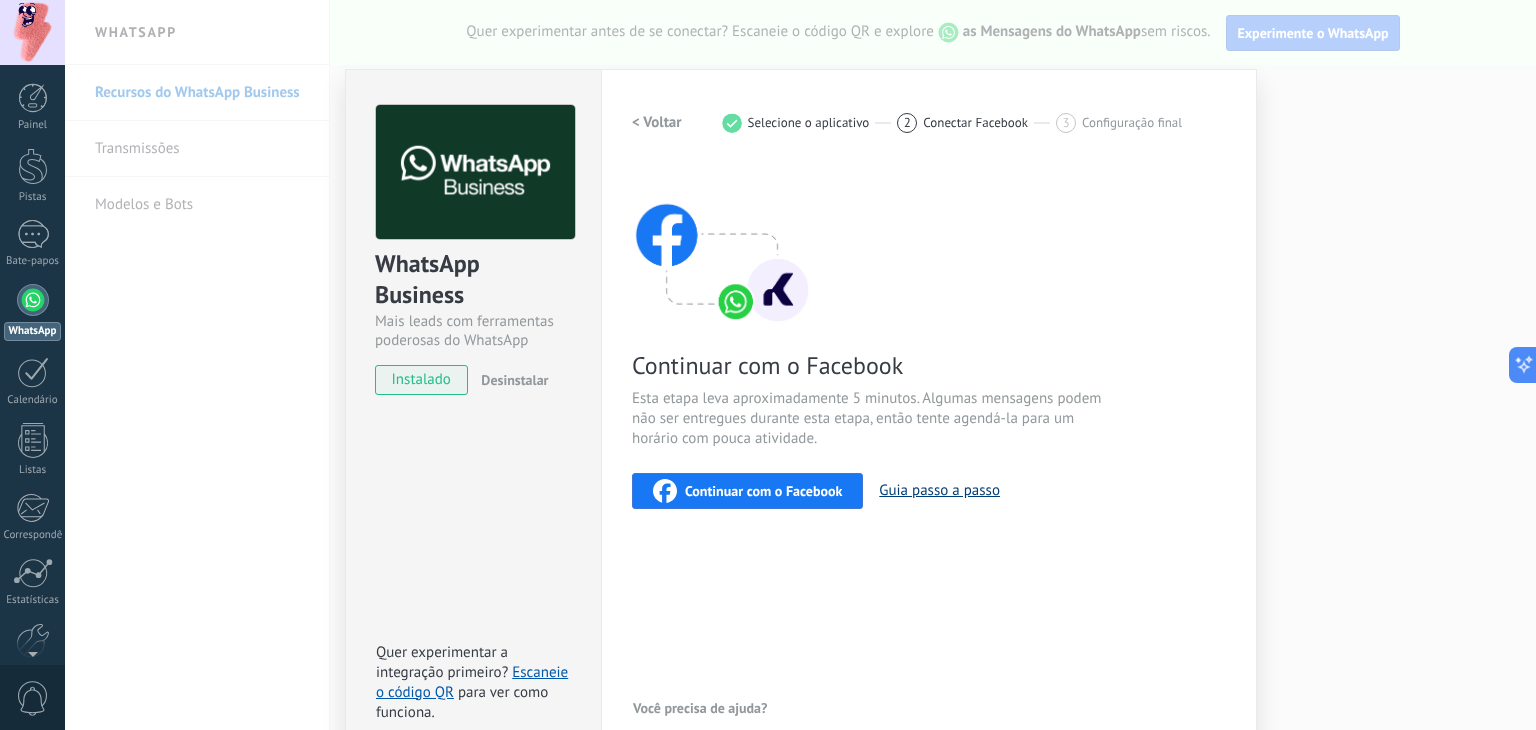 scroll, scrollTop: 28, scrollLeft: 0, axis: vertical 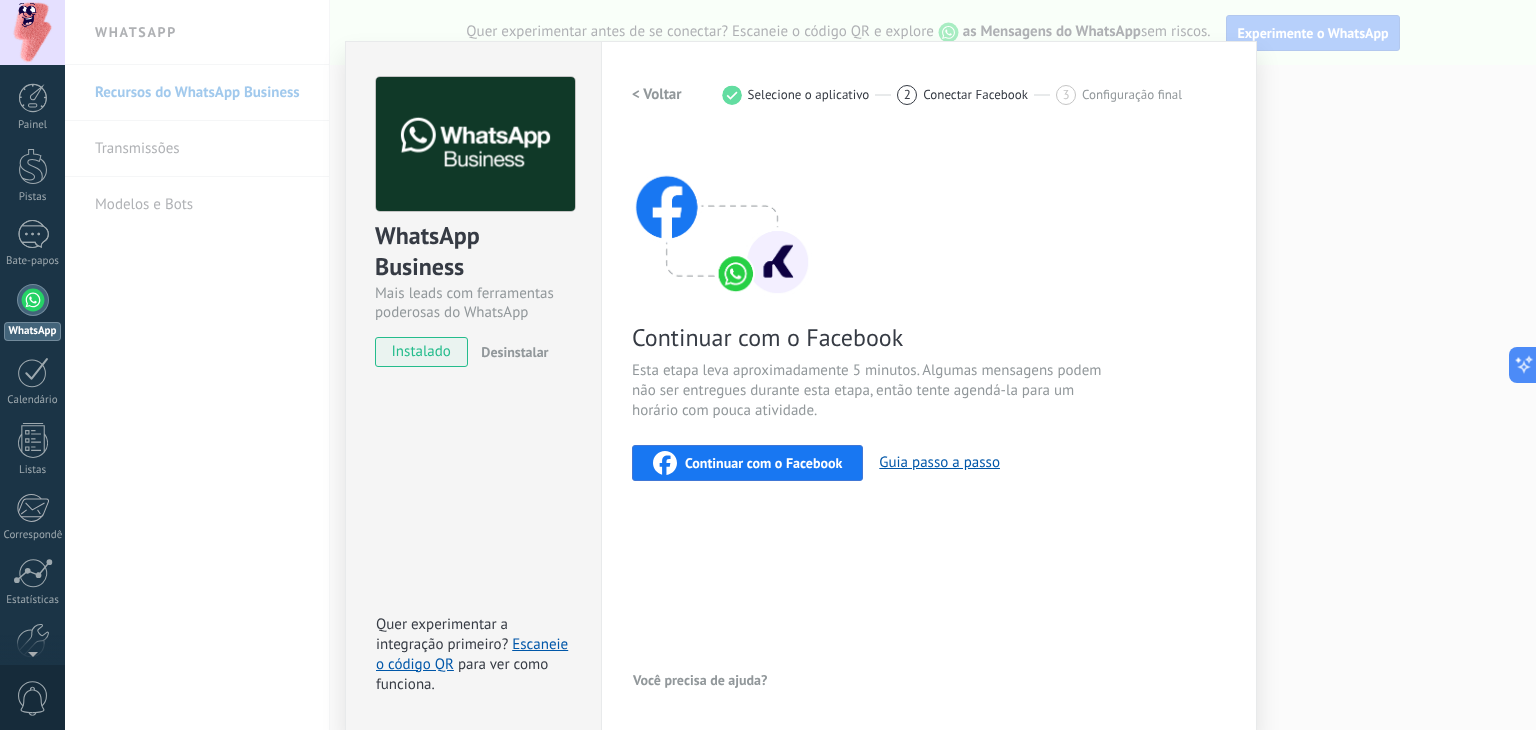 click on "Continuar com o Facebook" at bounding box center (763, 463) 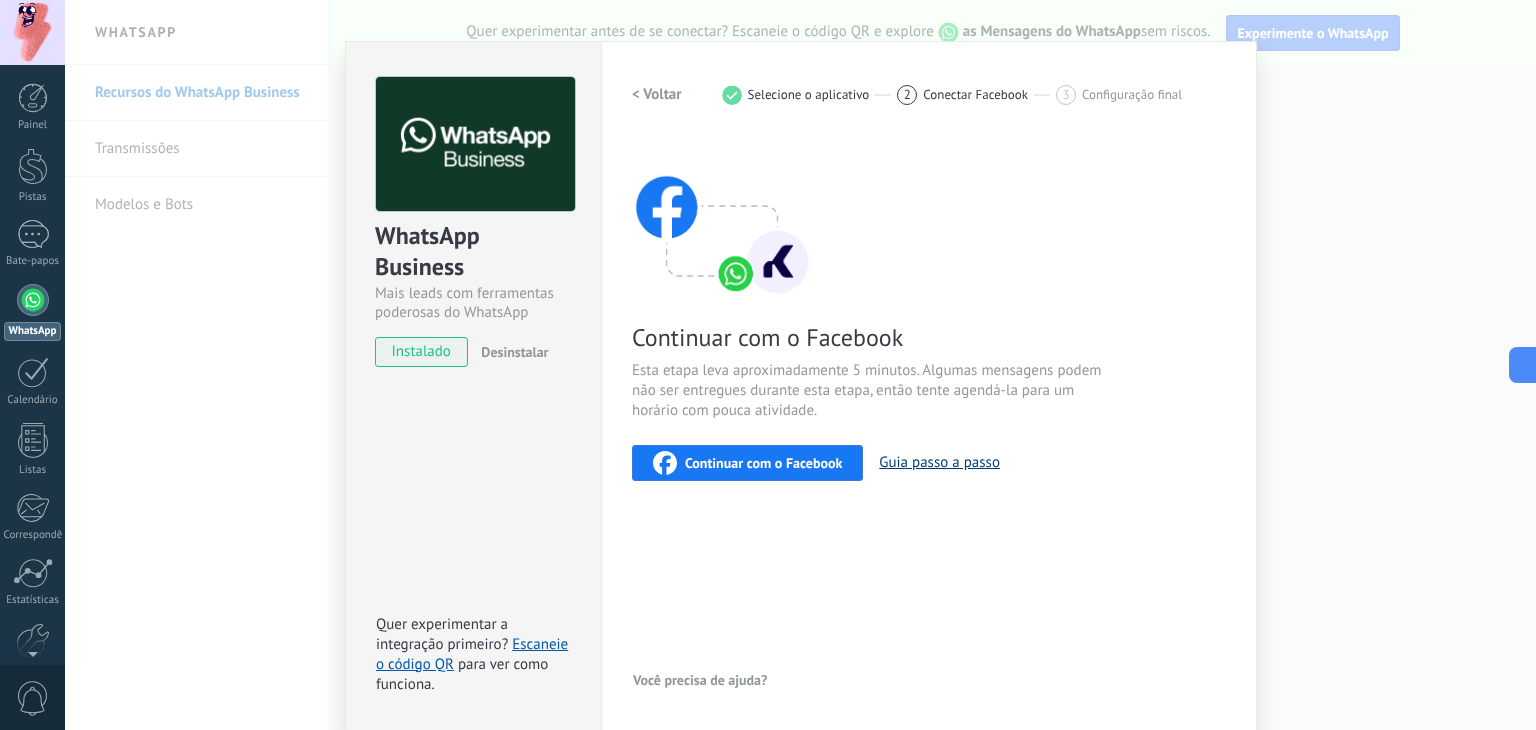 click on "Guia passo a passo" at bounding box center [939, 462] 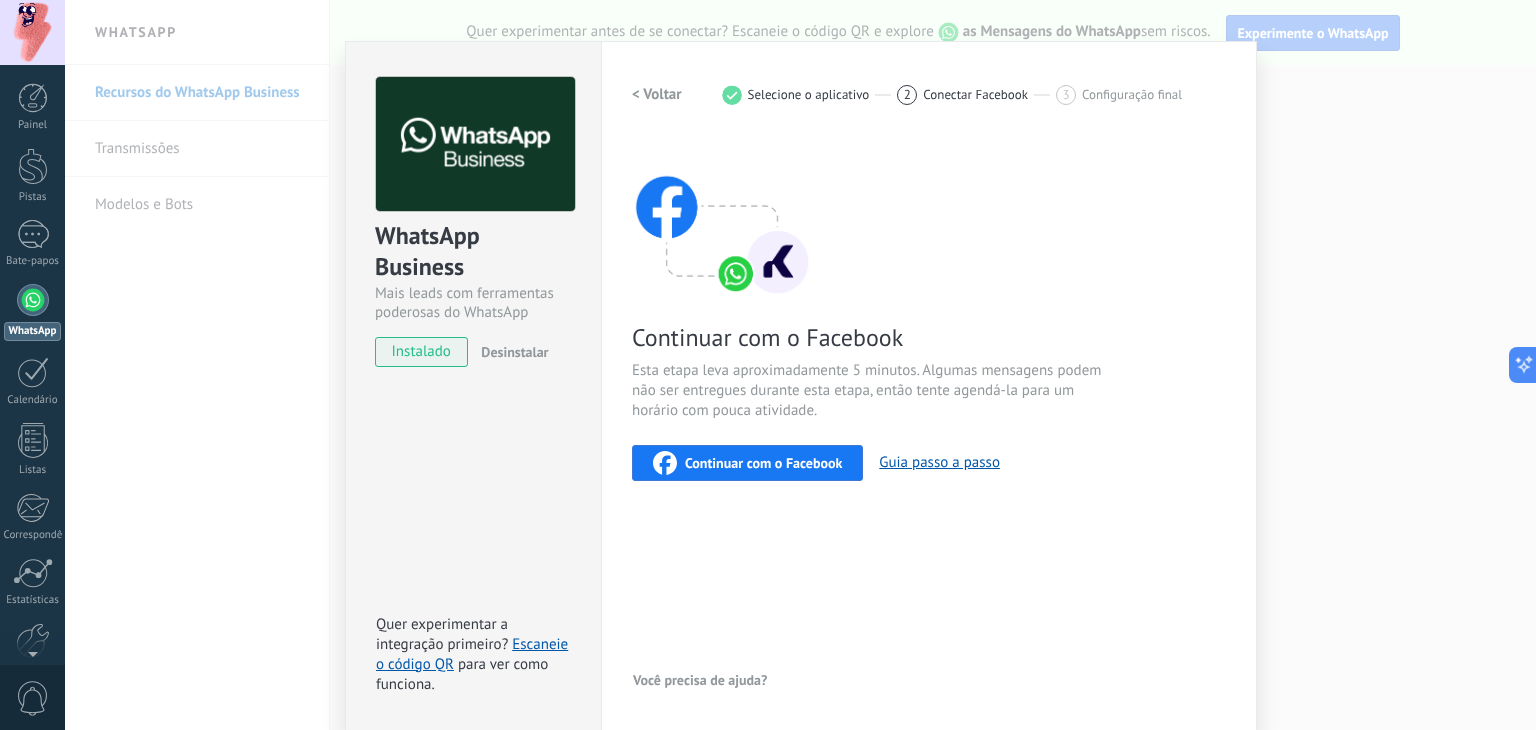 click on "instalado" at bounding box center [421, 352] 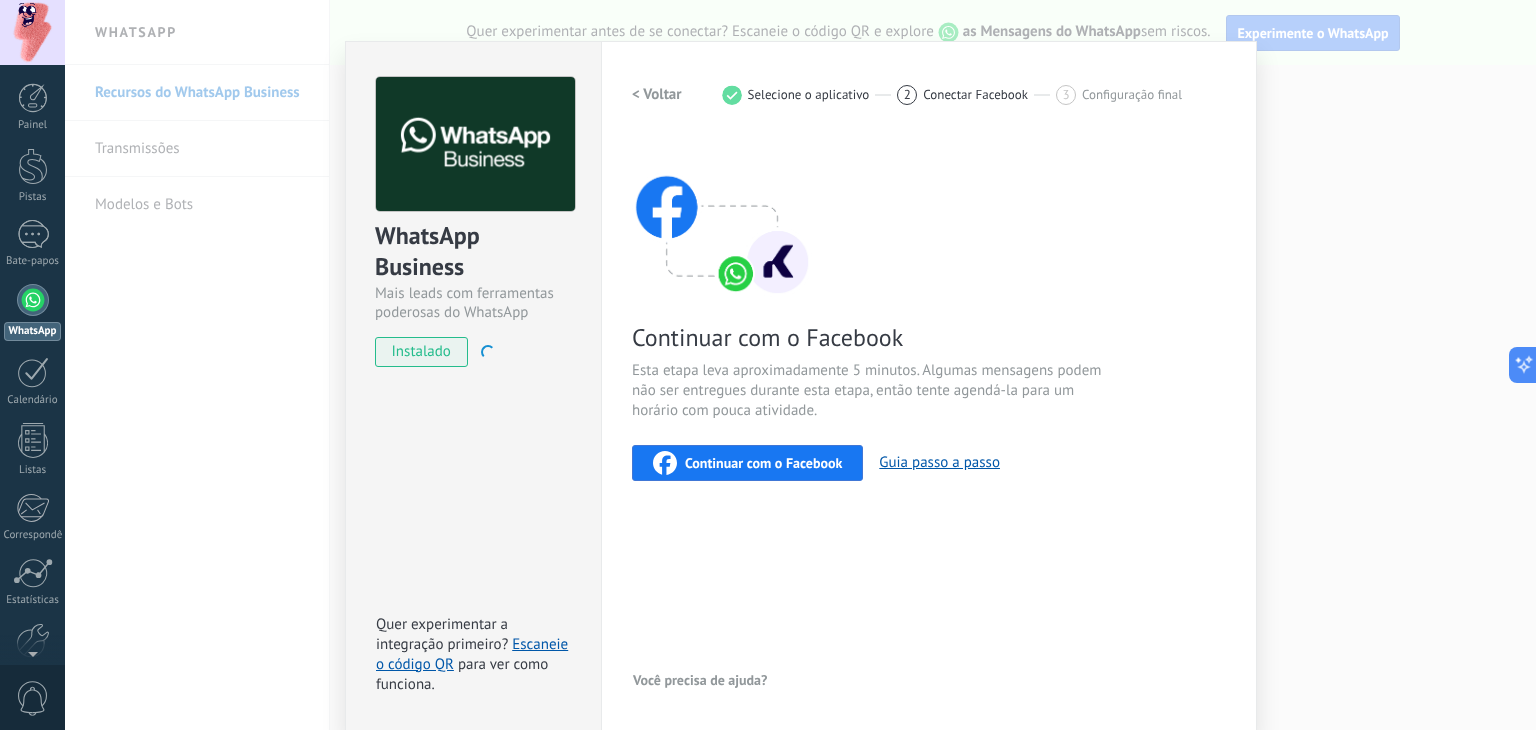 drag, startPoint x: 429, startPoint y: 360, endPoint x: 508, endPoint y: 373, distance: 80.06248 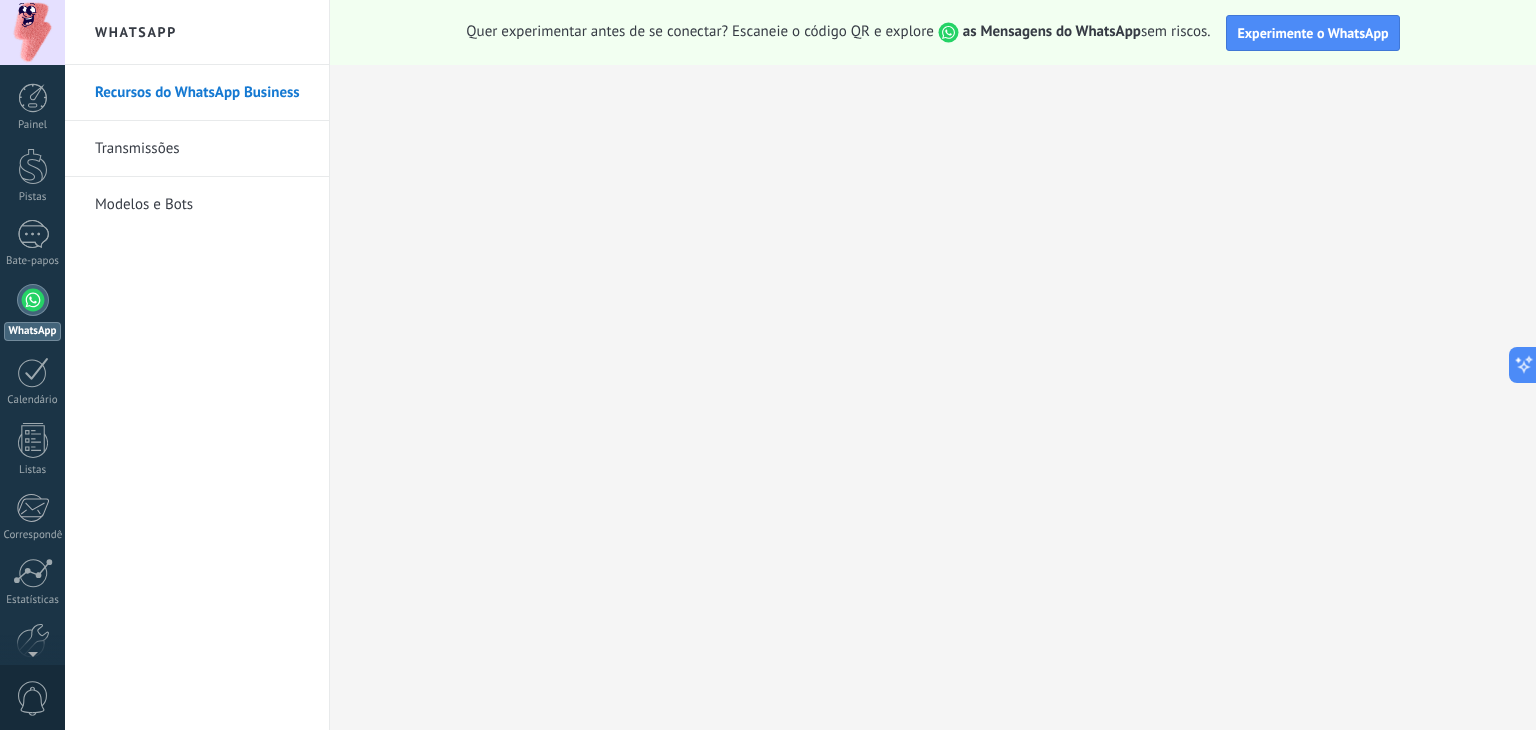 scroll, scrollTop: 0, scrollLeft: 0, axis: both 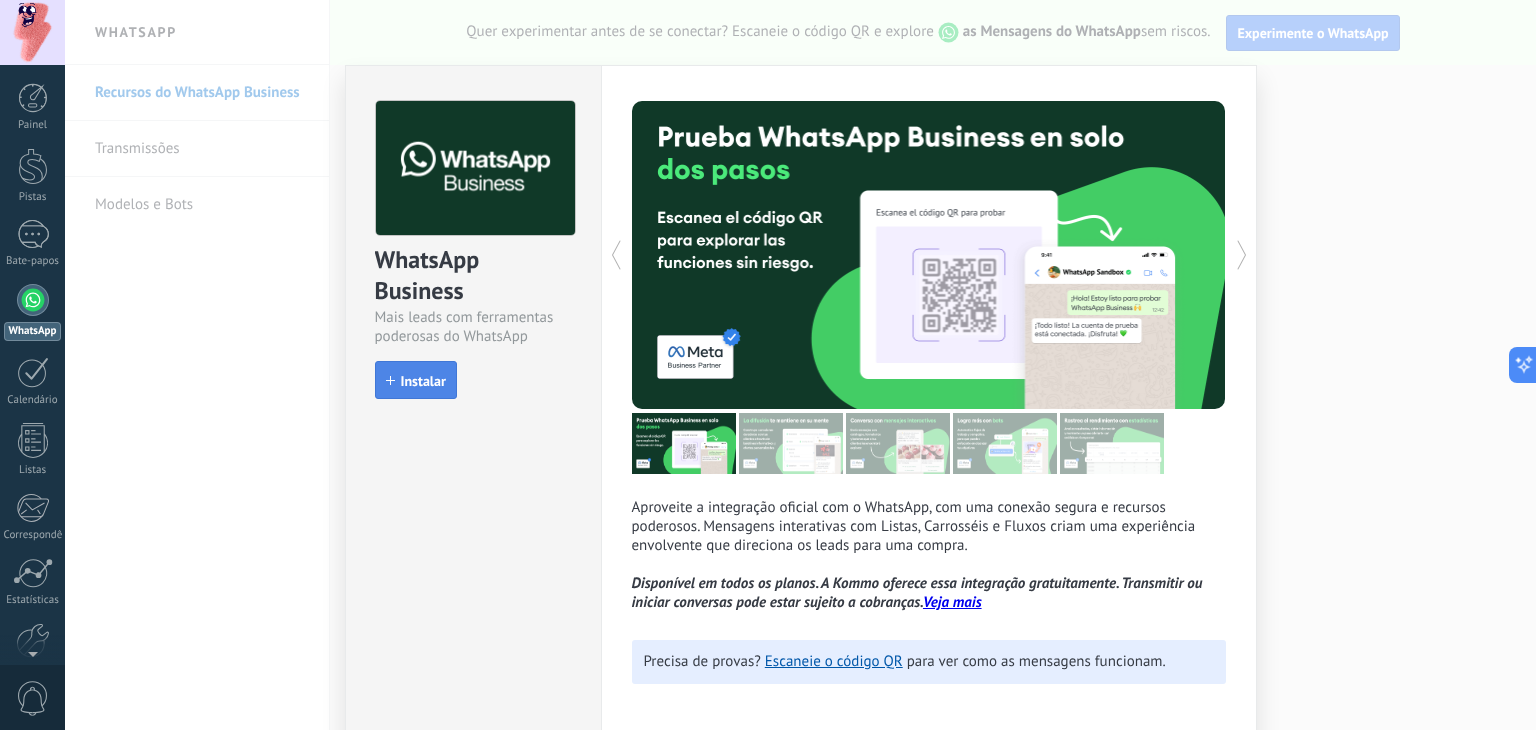 click on "Instalar" at bounding box center (423, 381) 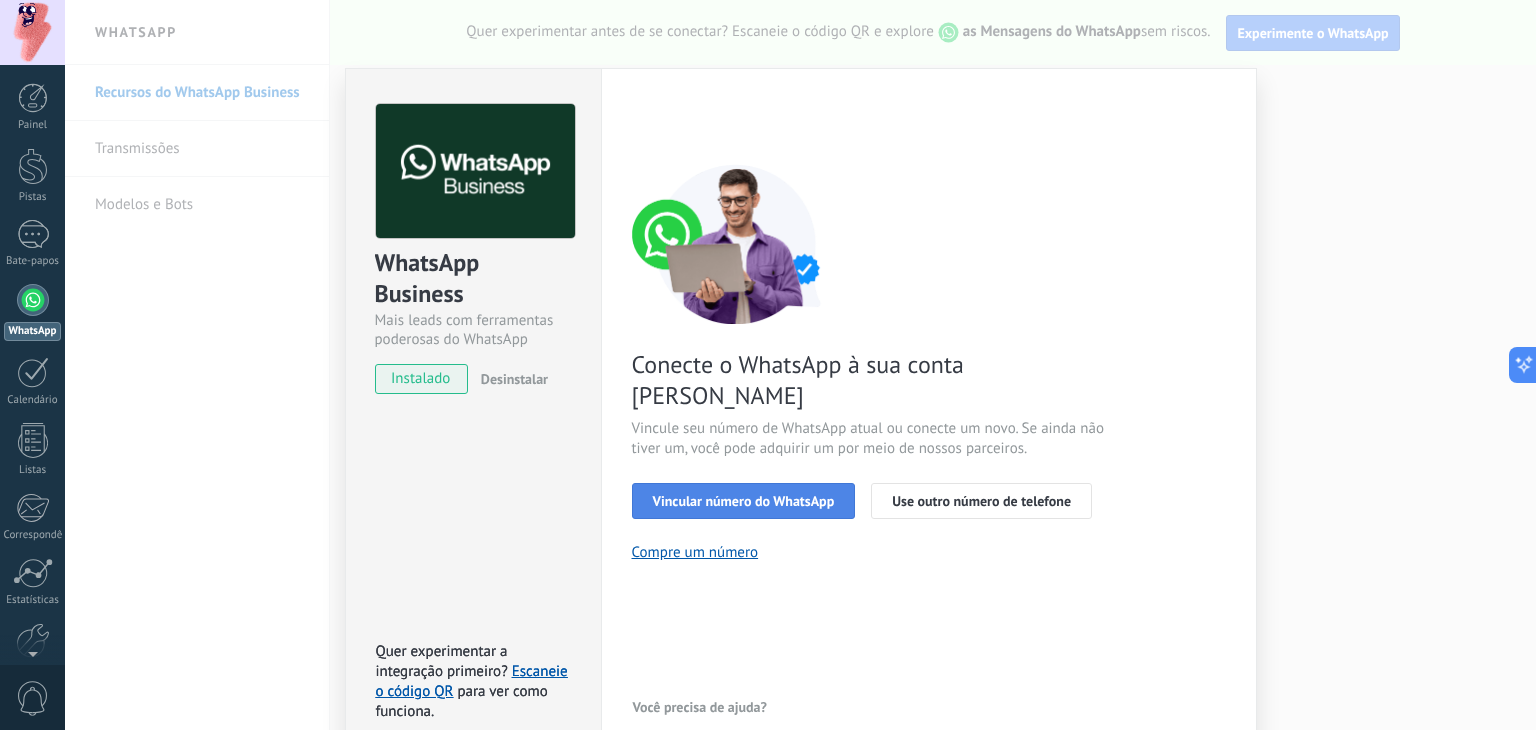 click on "Vincular número do WhatsApp" at bounding box center (744, 501) 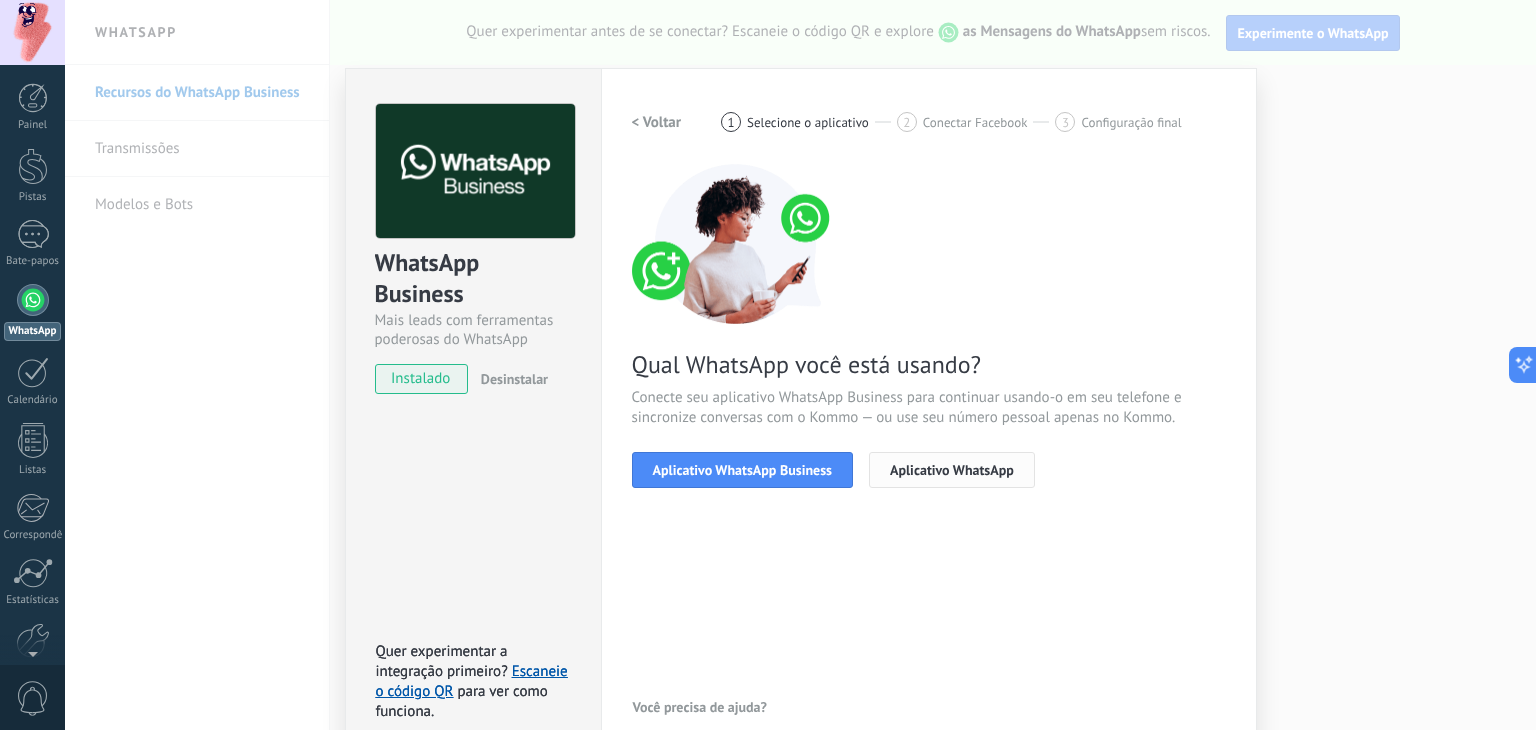 click on "Aplicativo WhatsApp" at bounding box center [952, 470] 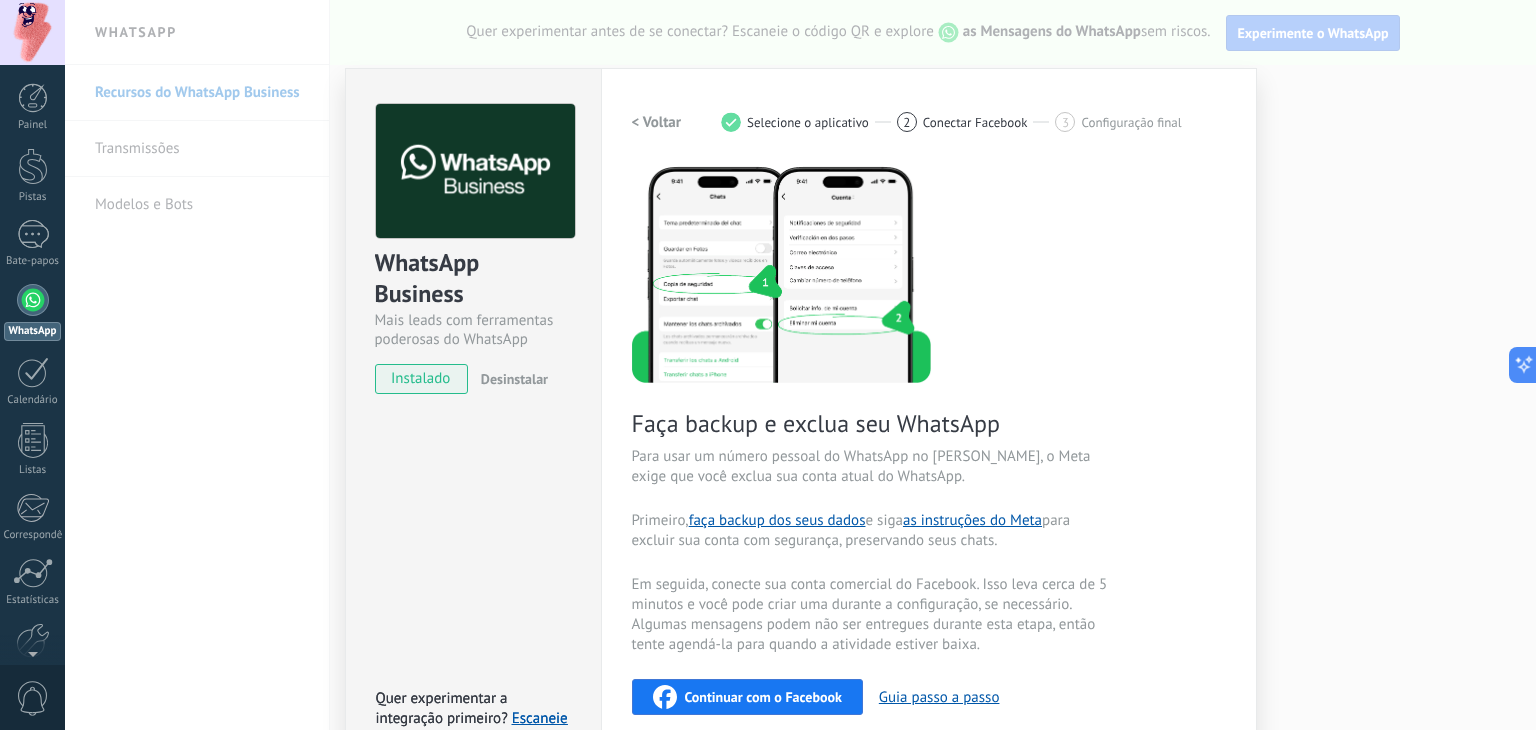 scroll, scrollTop: 73, scrollLeft: 0, axis: vertical 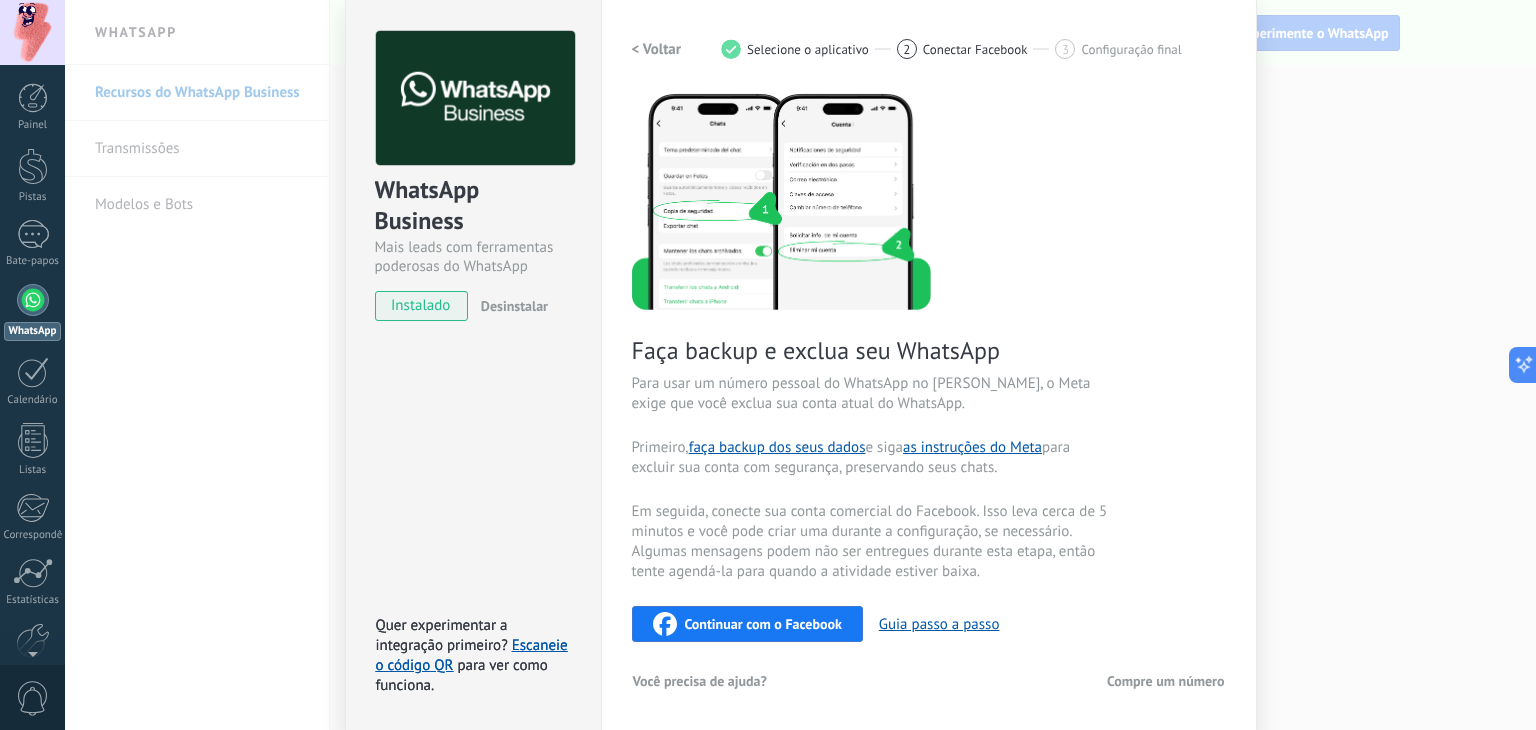 click on "< Voltar" at bounding box center [657, 49] 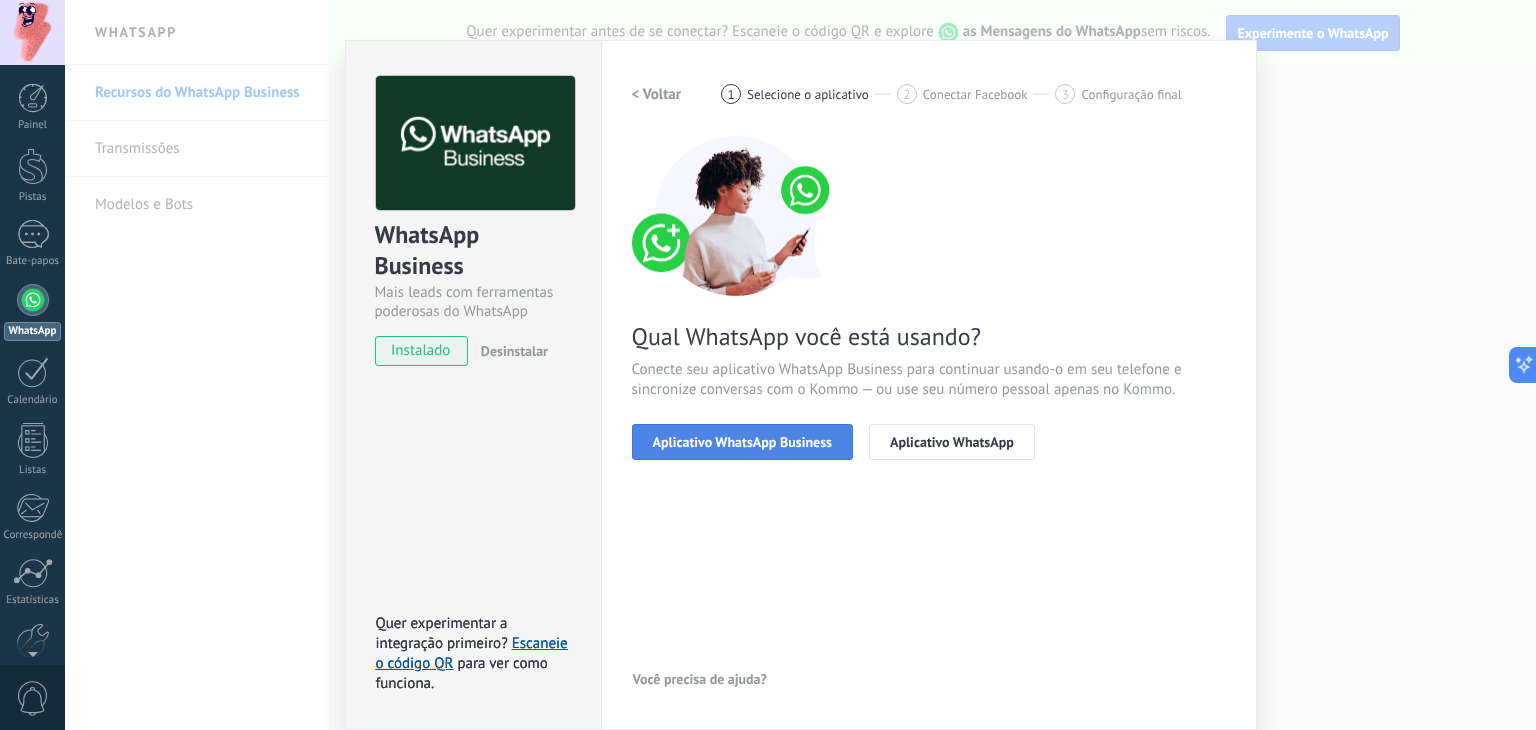 click on "Aplicativo WhatsApp Business" at bounding box center [742, 442] 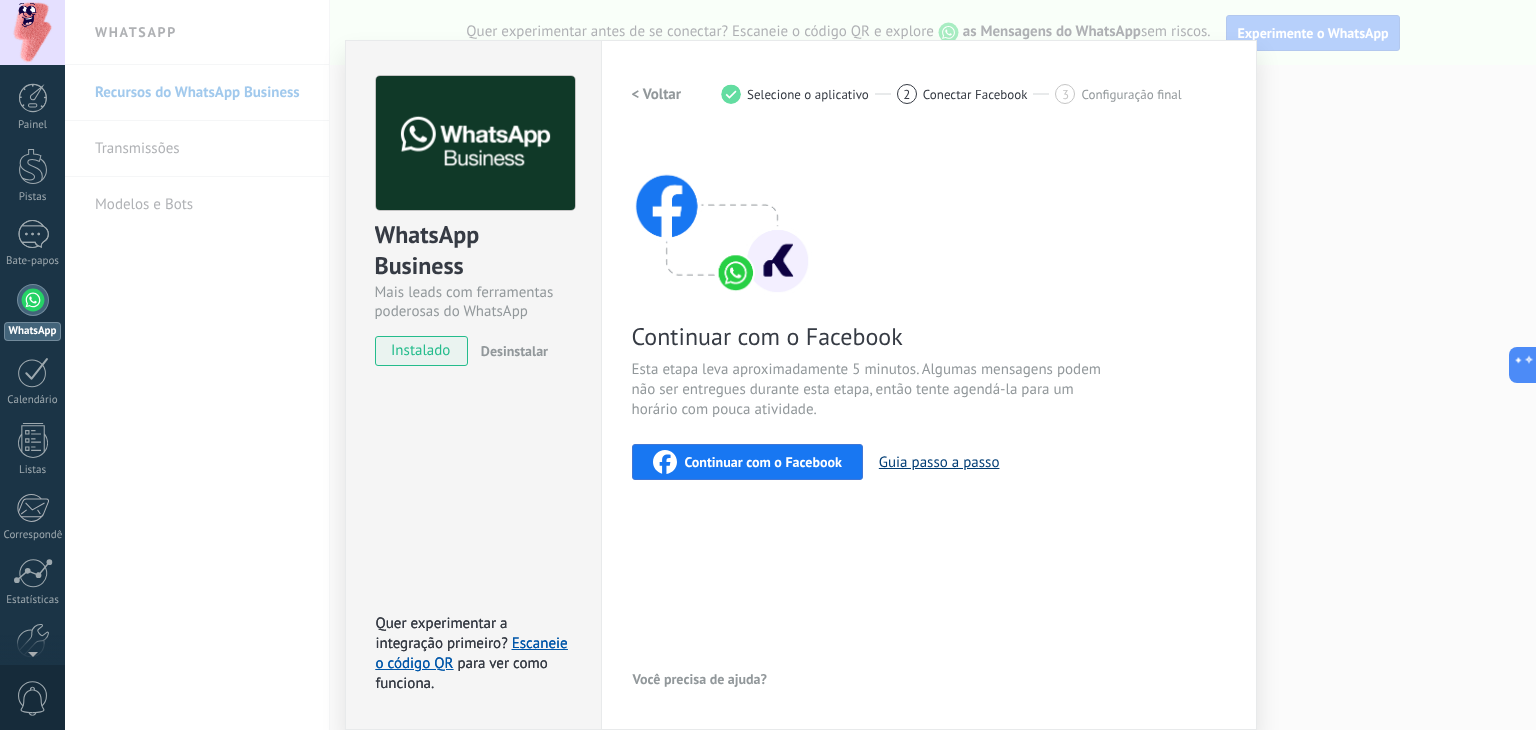 click on "Guia passo a passo" at bounding box center [939, 462] 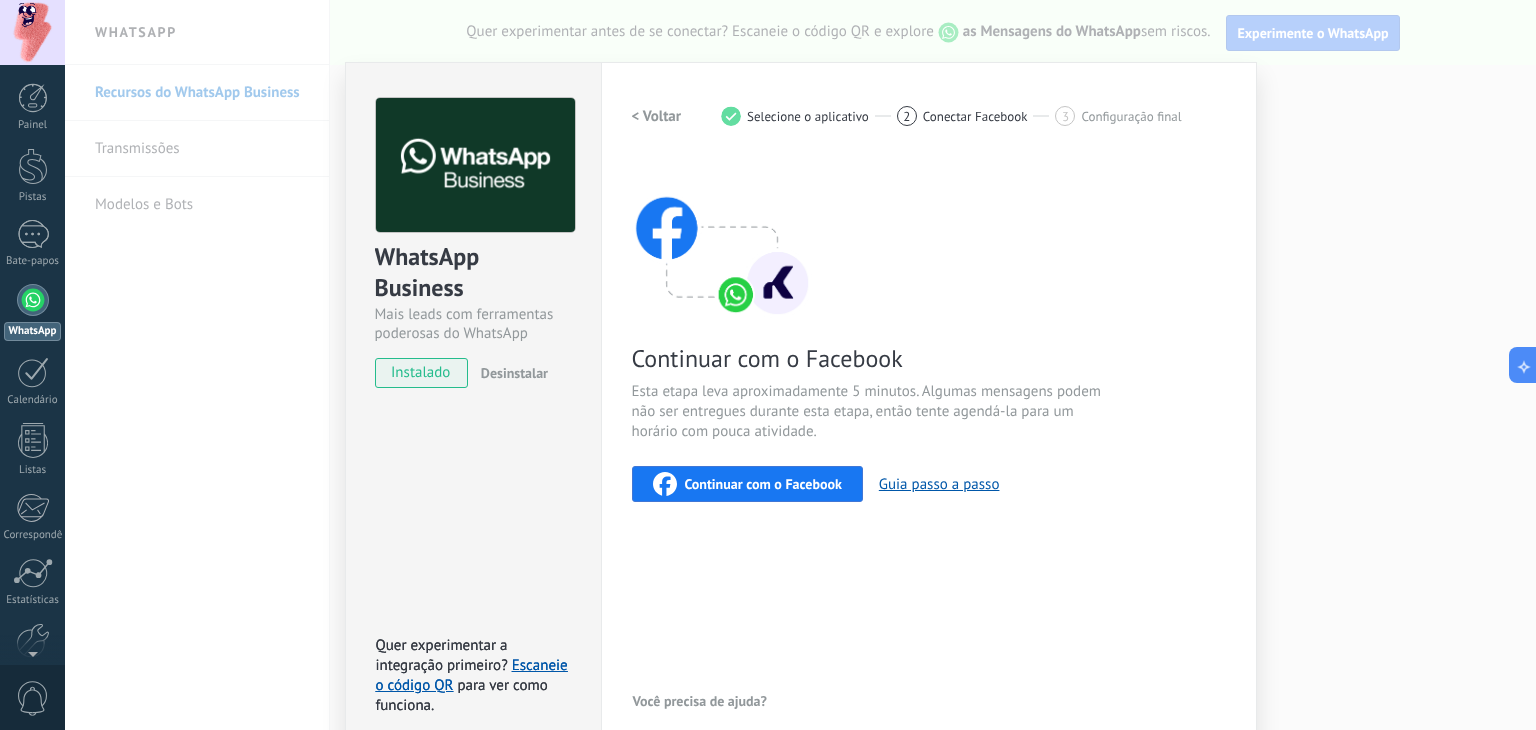 scroll, scrollTop: 0, scrollLeft: 0, axis: both 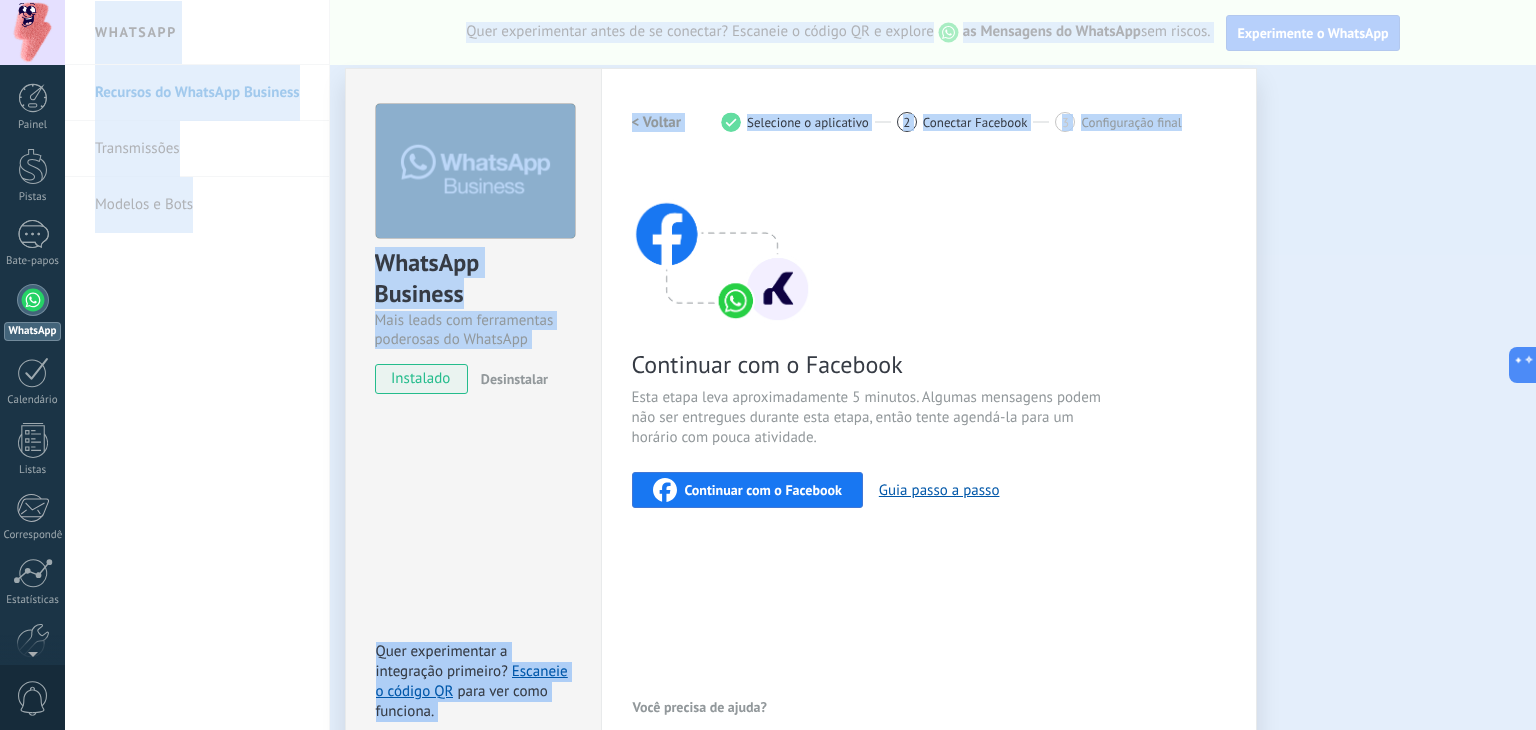 drag, startPoint x: 1065, startPoint y: 42, endPoint x: 1107, endPoint y: -86, distance: 134.71451 